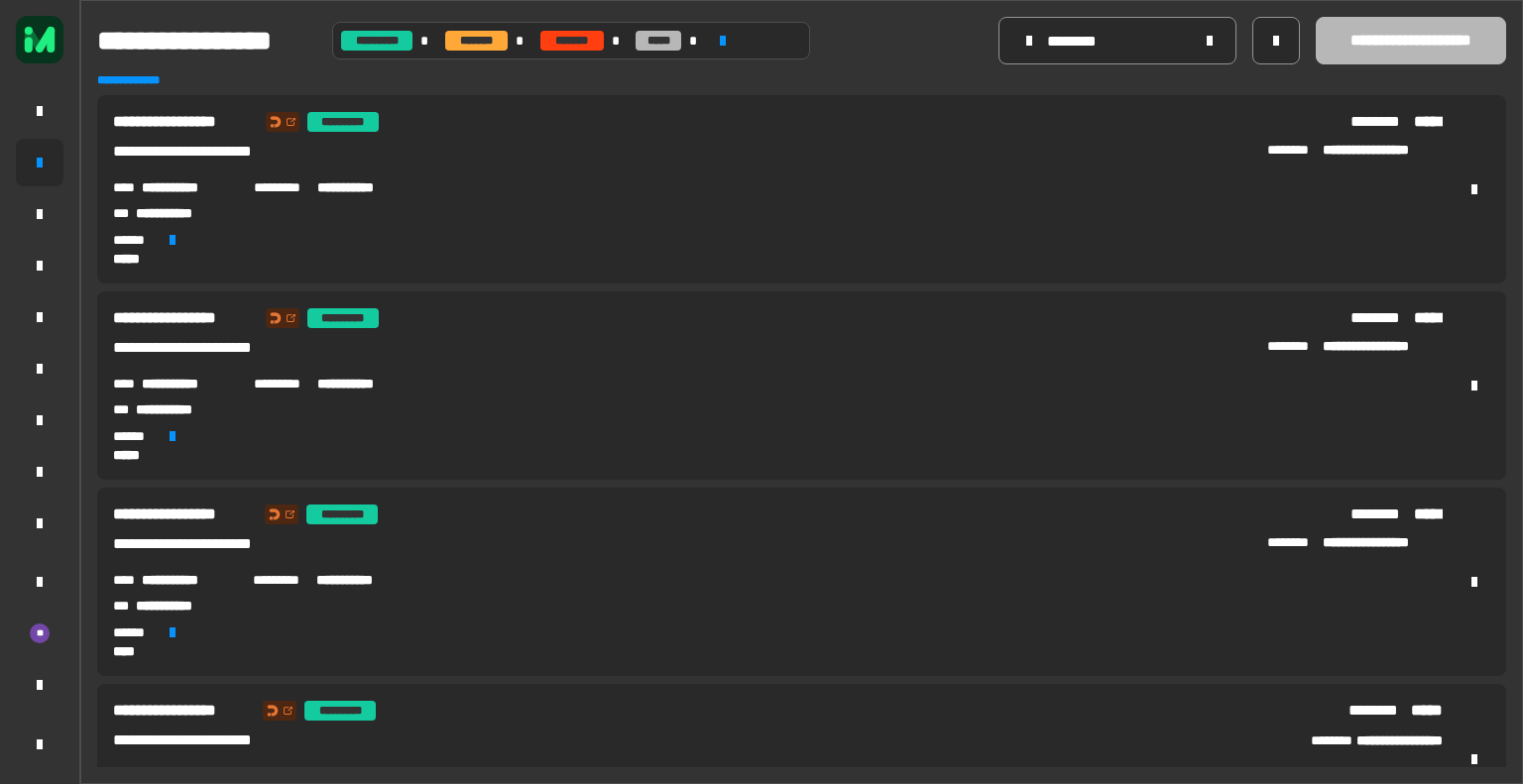scroll, scrollTop: 0, scrollLeft: 0, axis: both 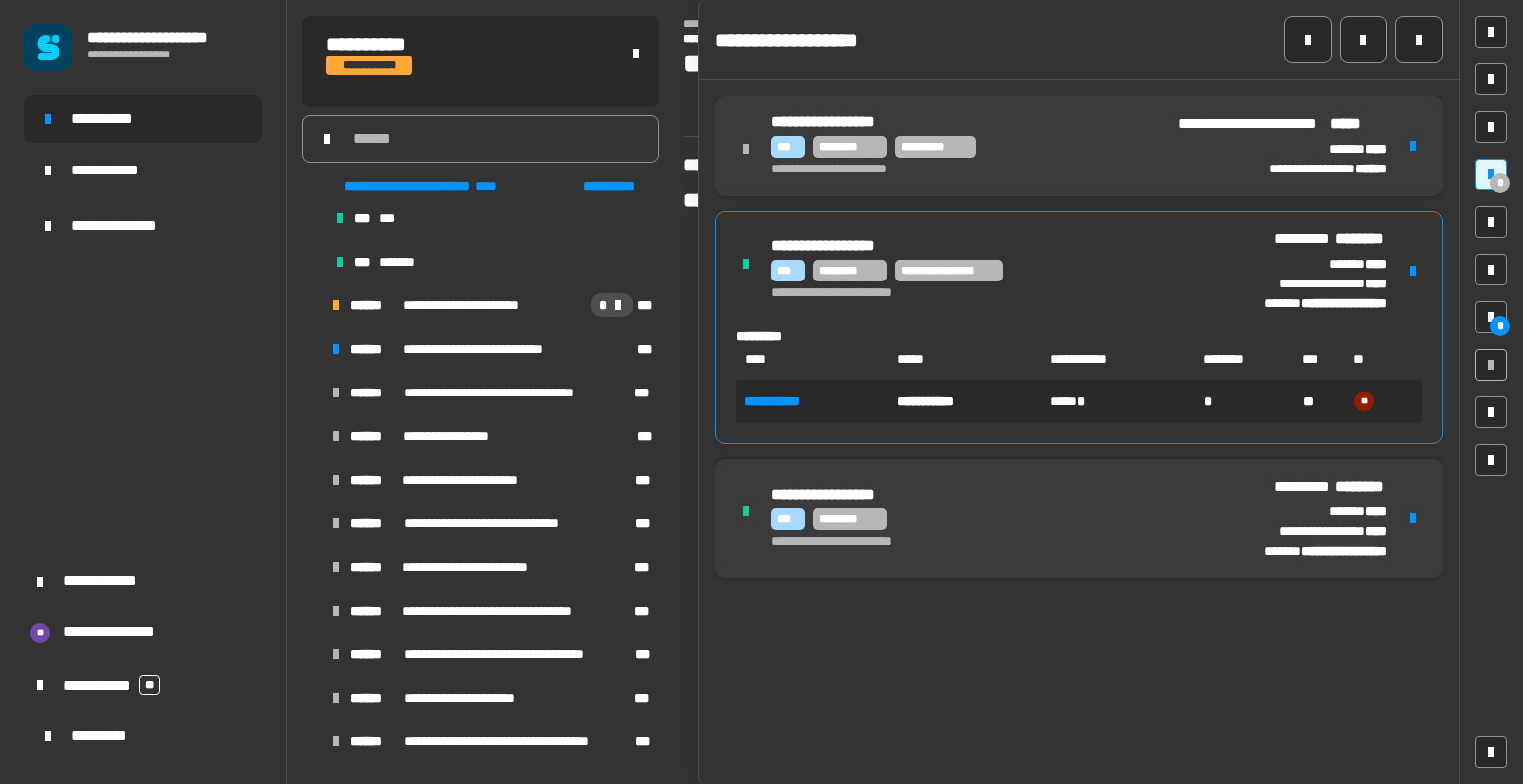 click at bounding box center (312, 349) 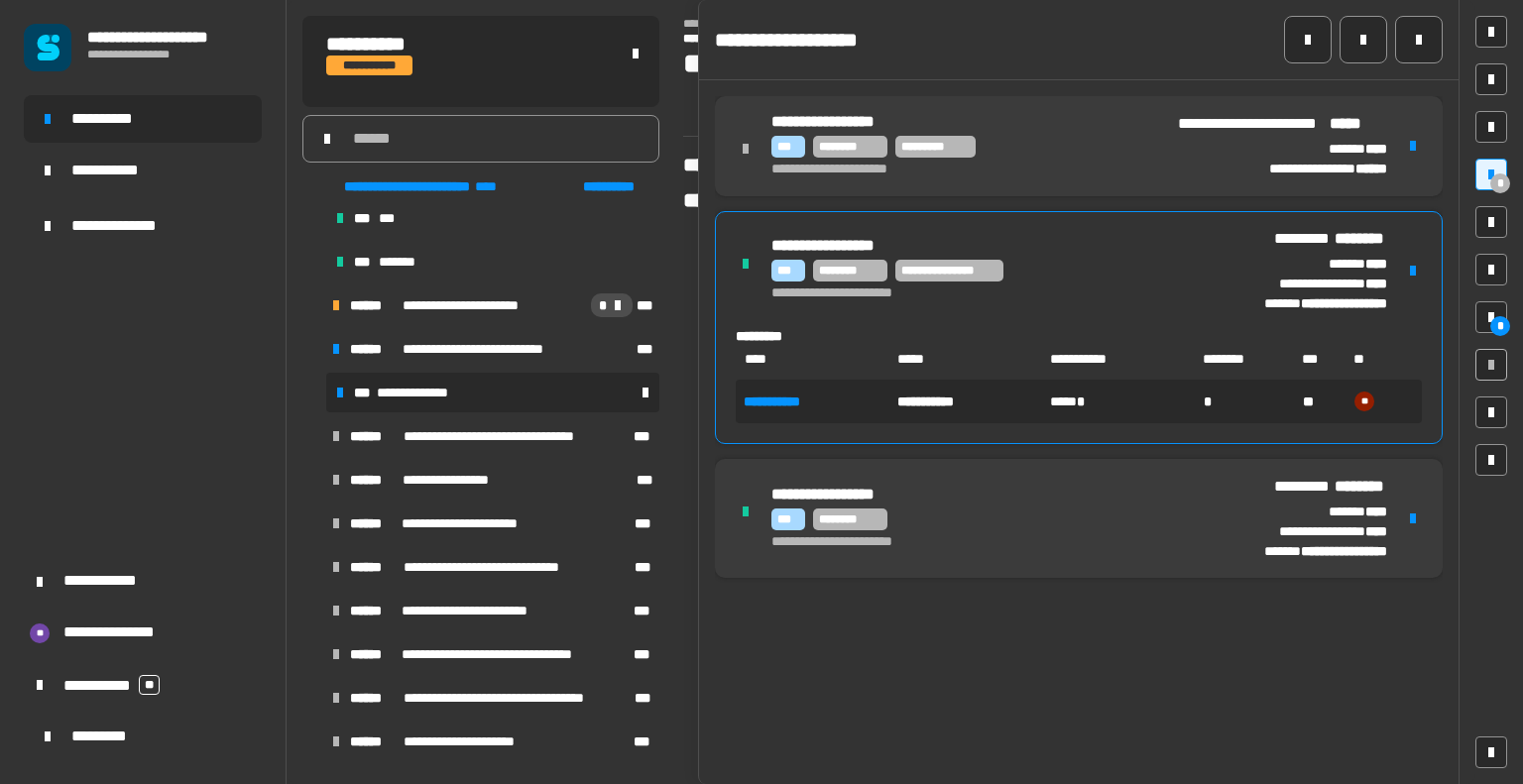 click on "**********" at bounding box center (420, 392) 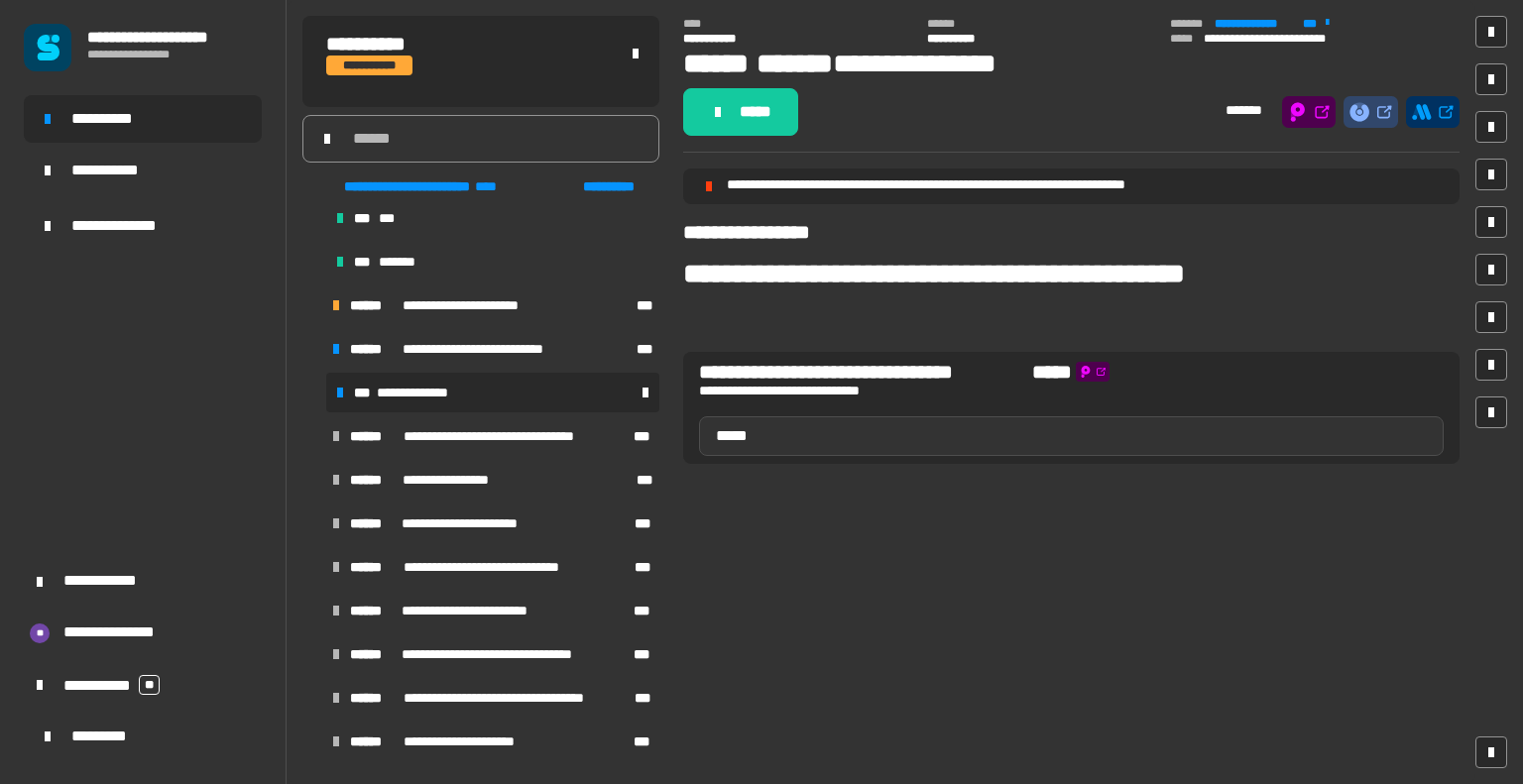 click on "*****" 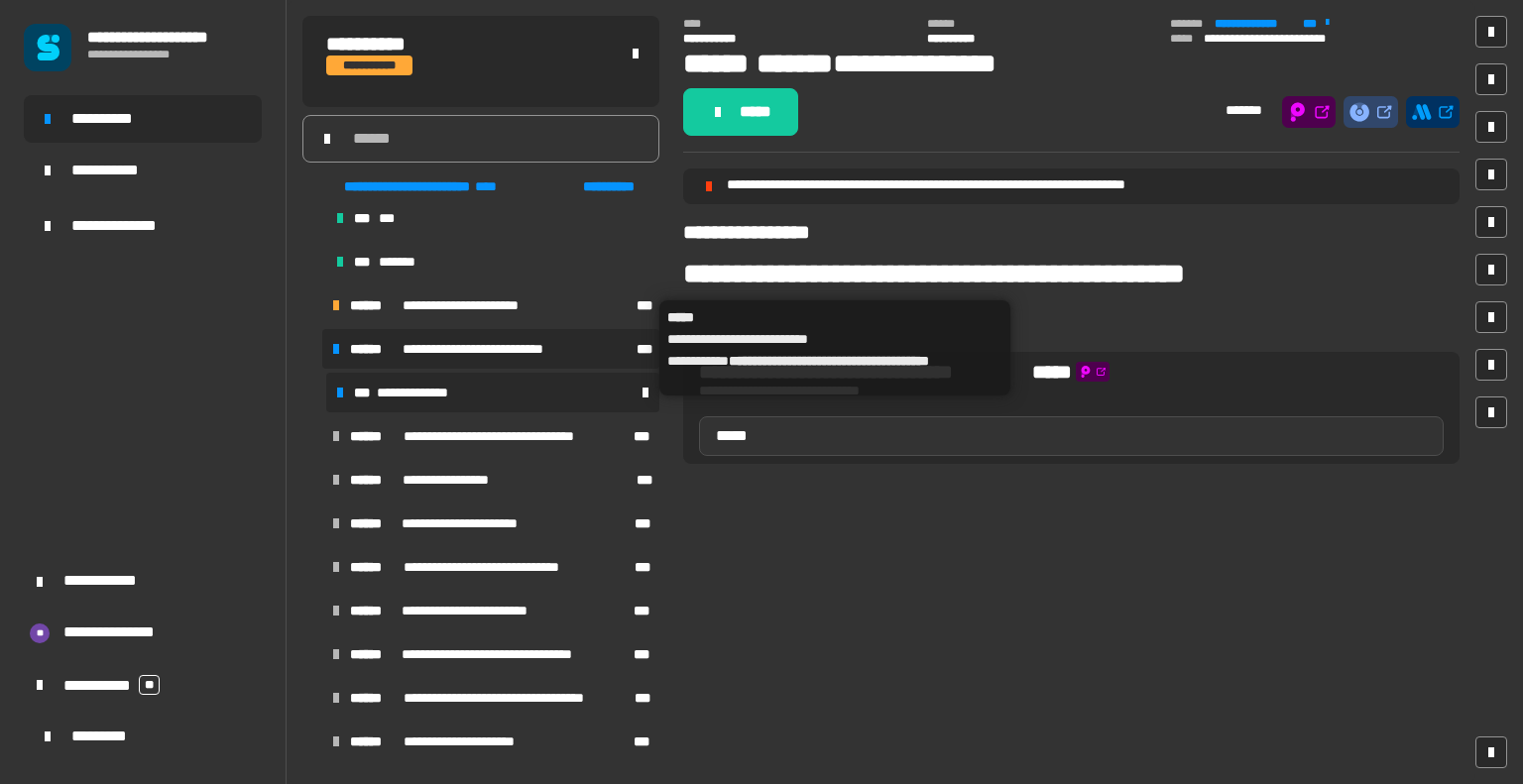 click on "**********" at bounding box center (493, 349) 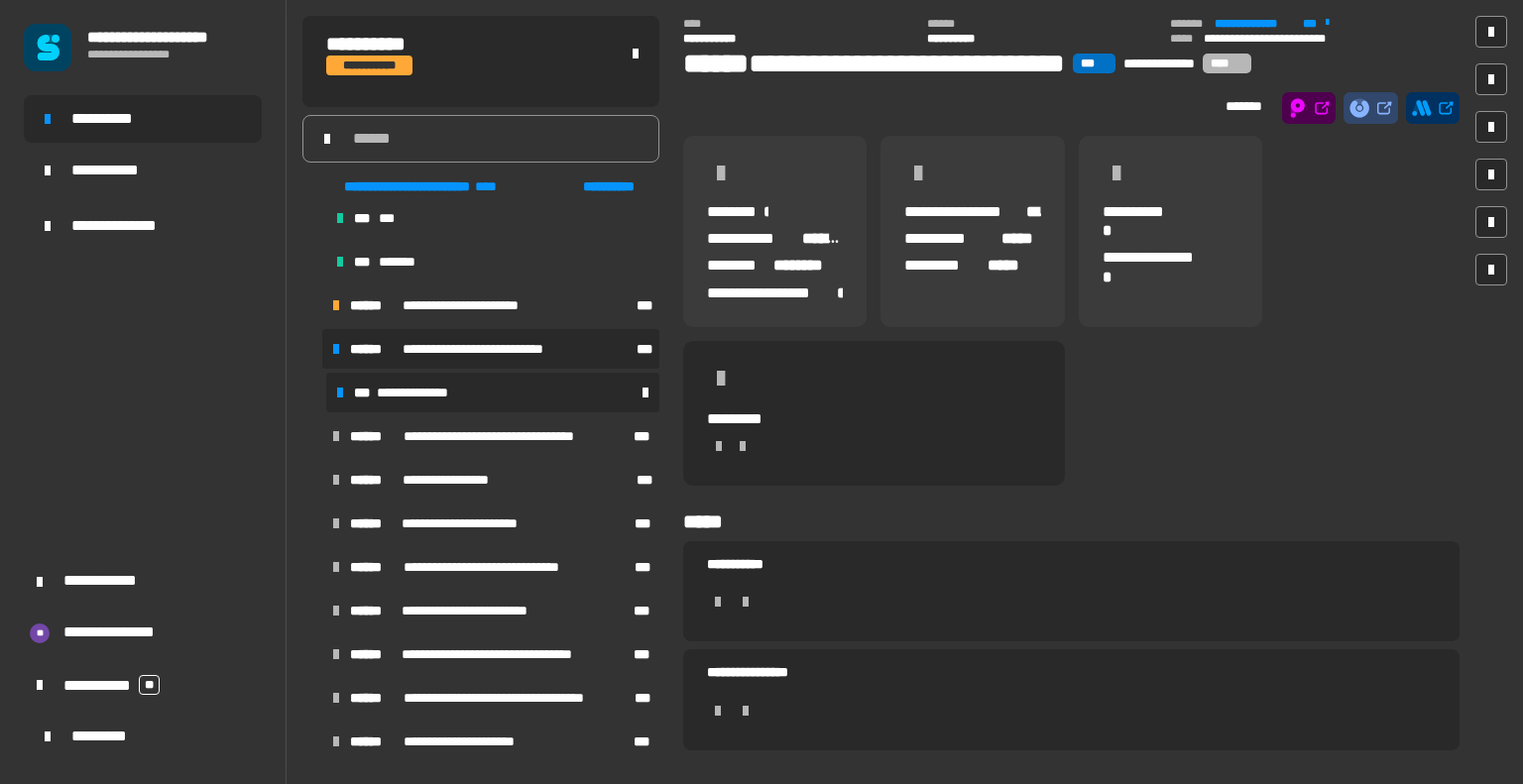 click on "**********" at bounding box center (493, 392) 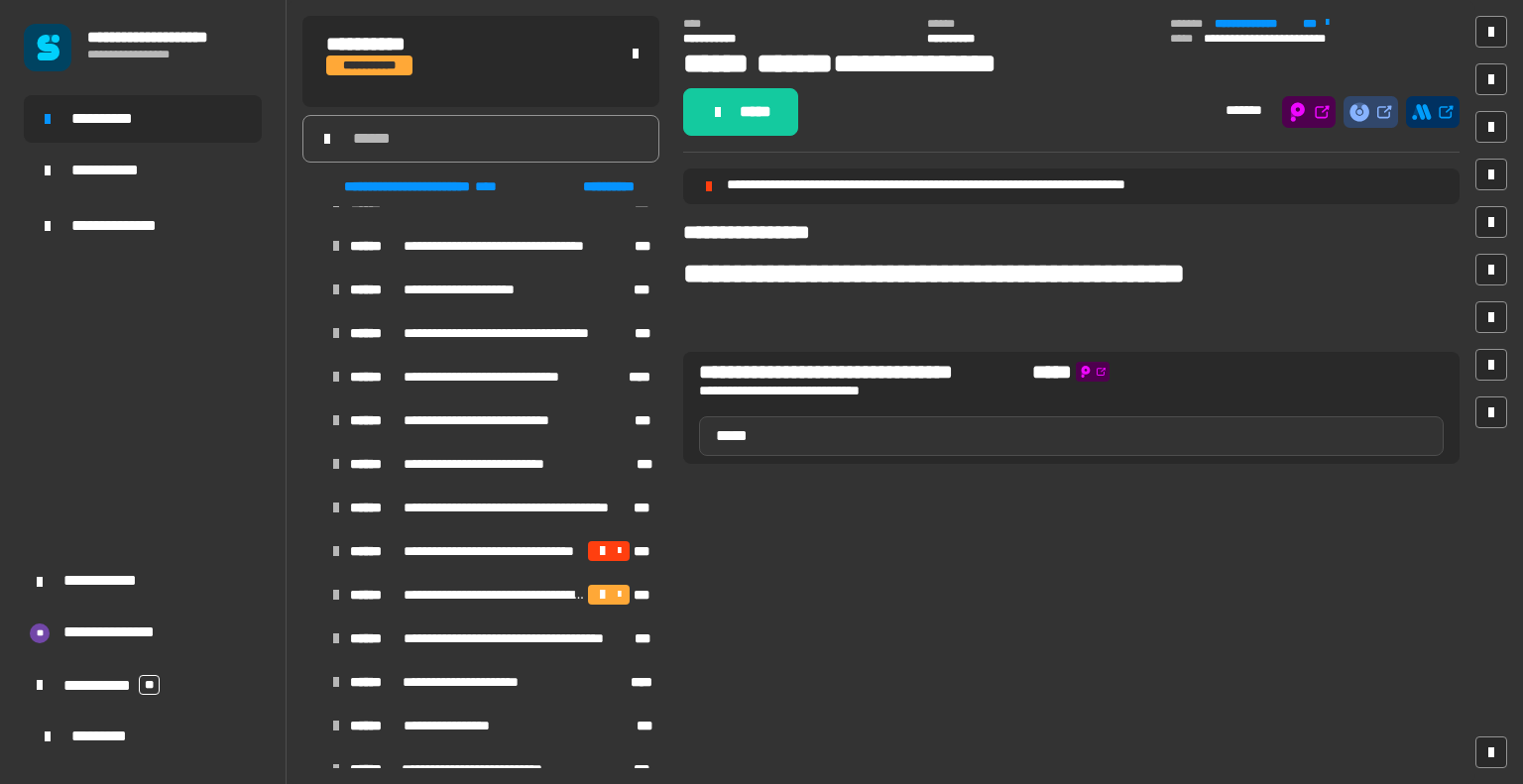 scroll, scrollTop: 2606, scrollLeft: 0, axis: vertical 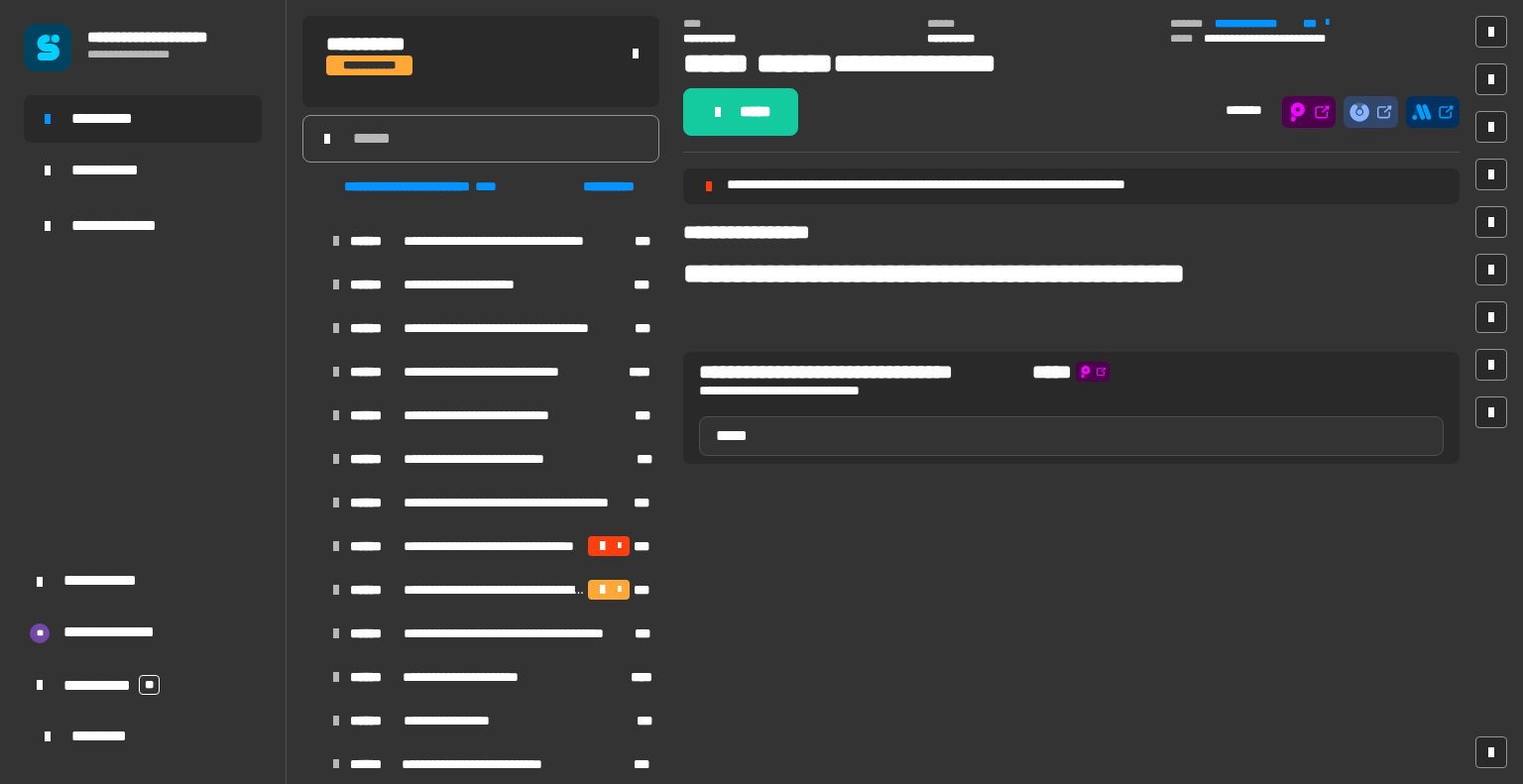 click at bounding box center [312, 546] 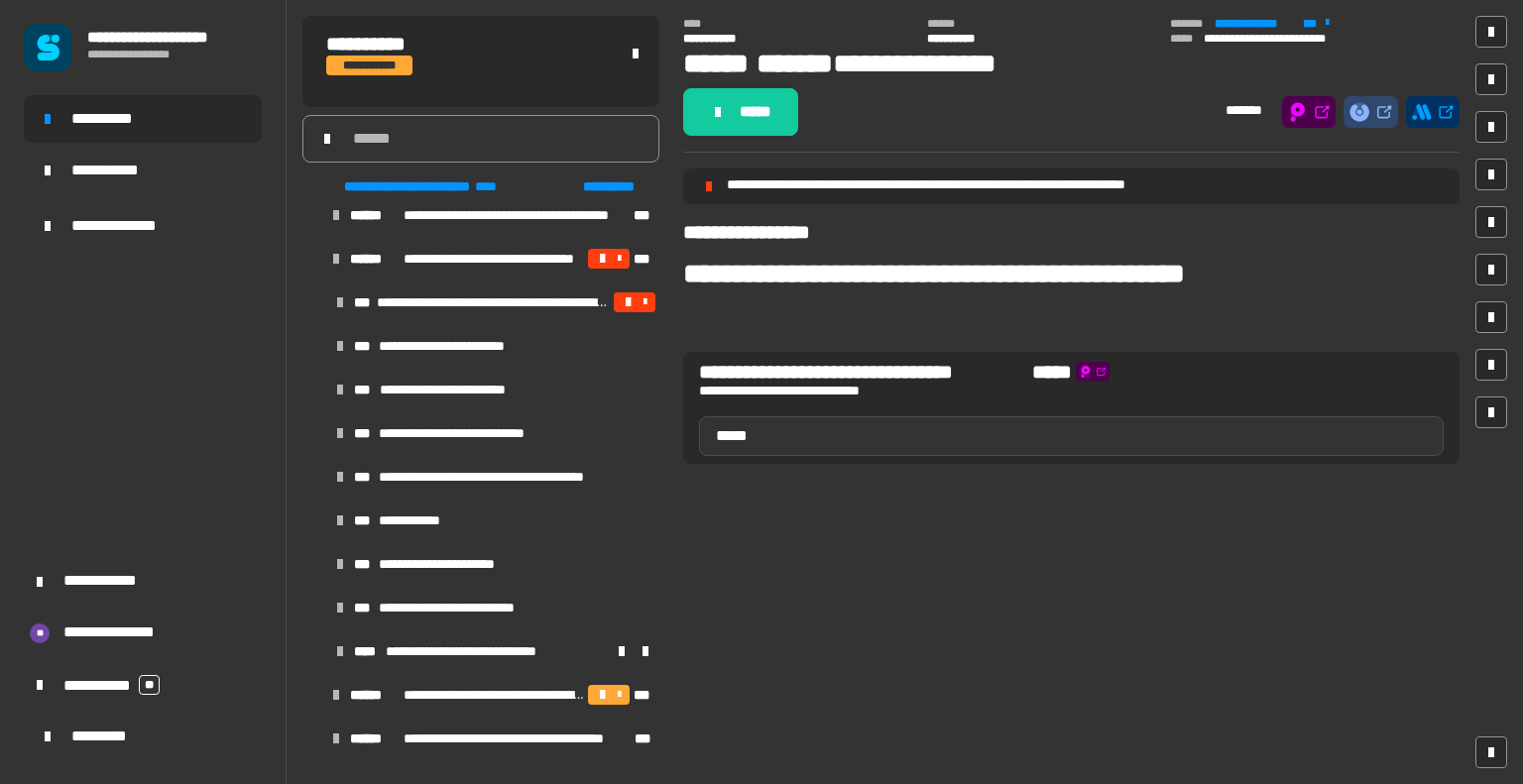 scroll, scrollTop: 2901, scrollLeft: 0, axis: vertical 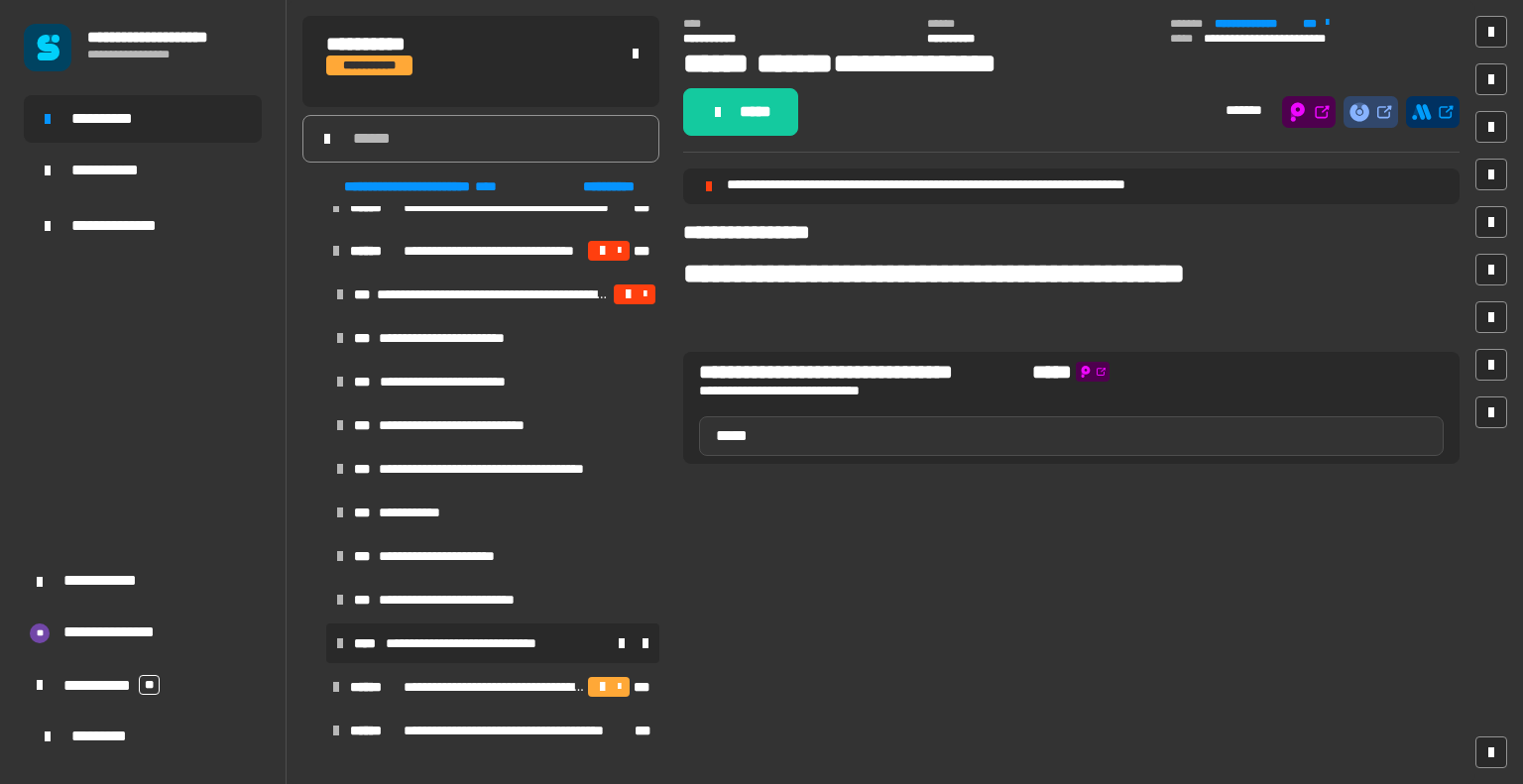 click on "**********" at bounding box center [489, 643] 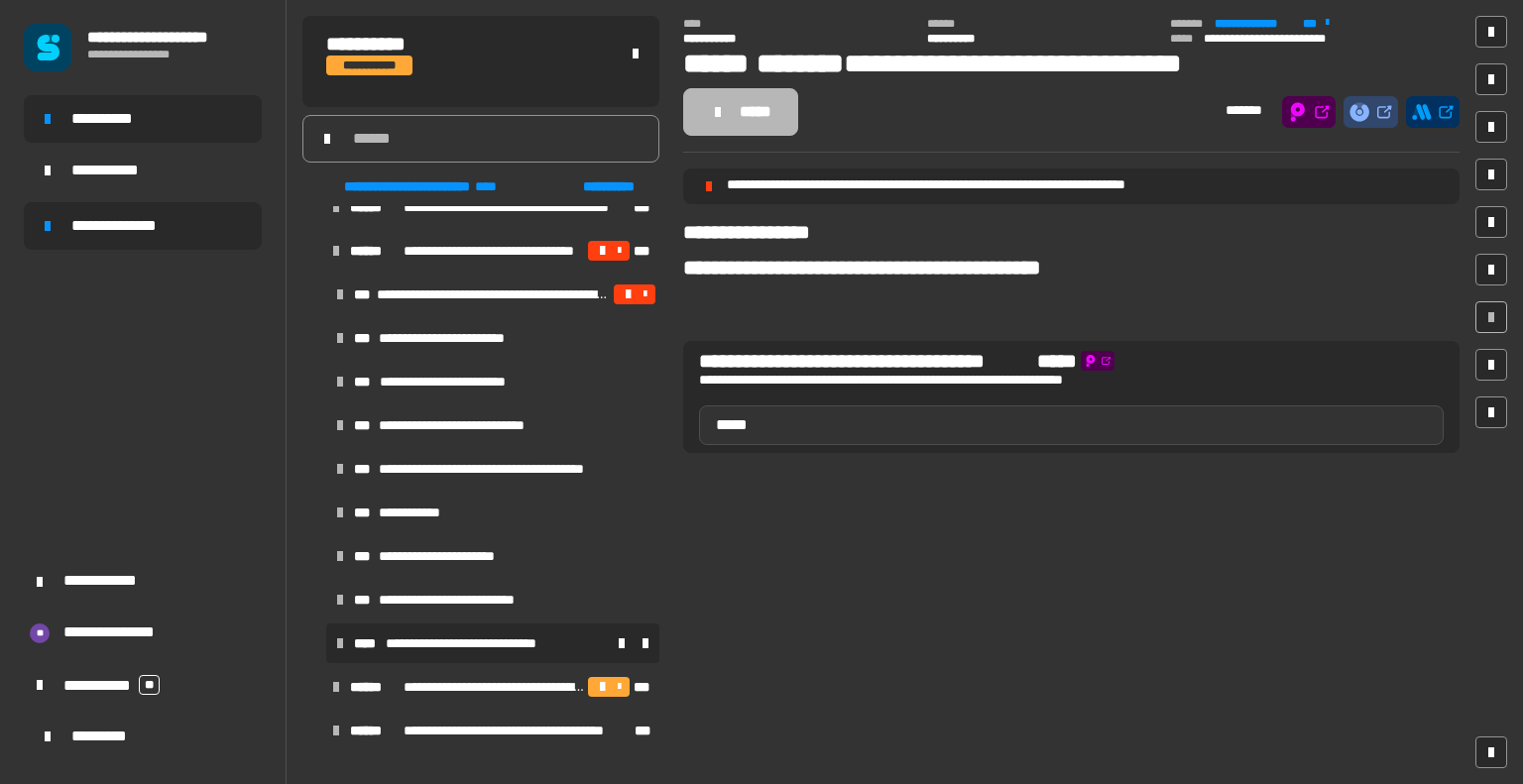 click on "**********" 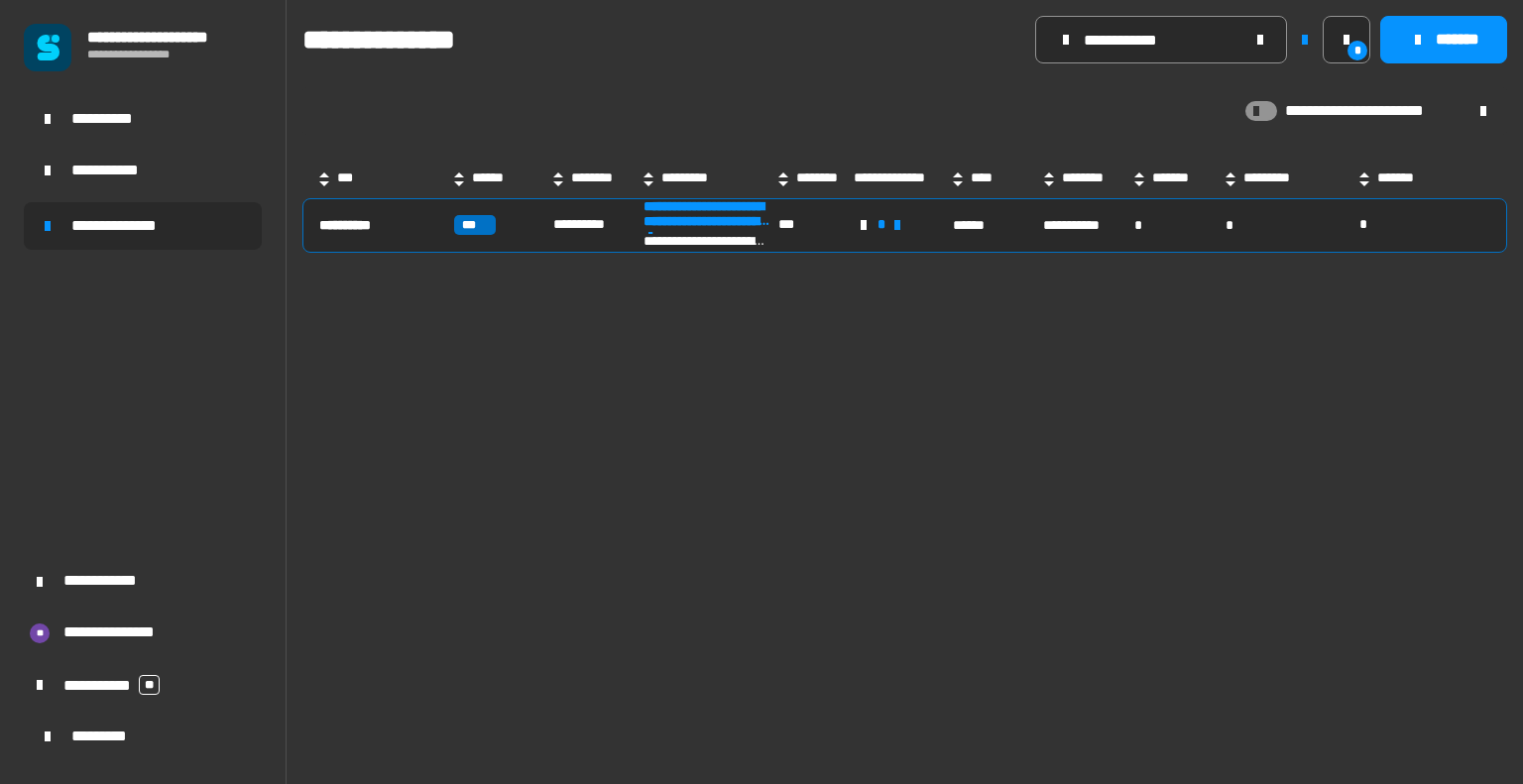 click on "**********" at bounding box center [597, 225] 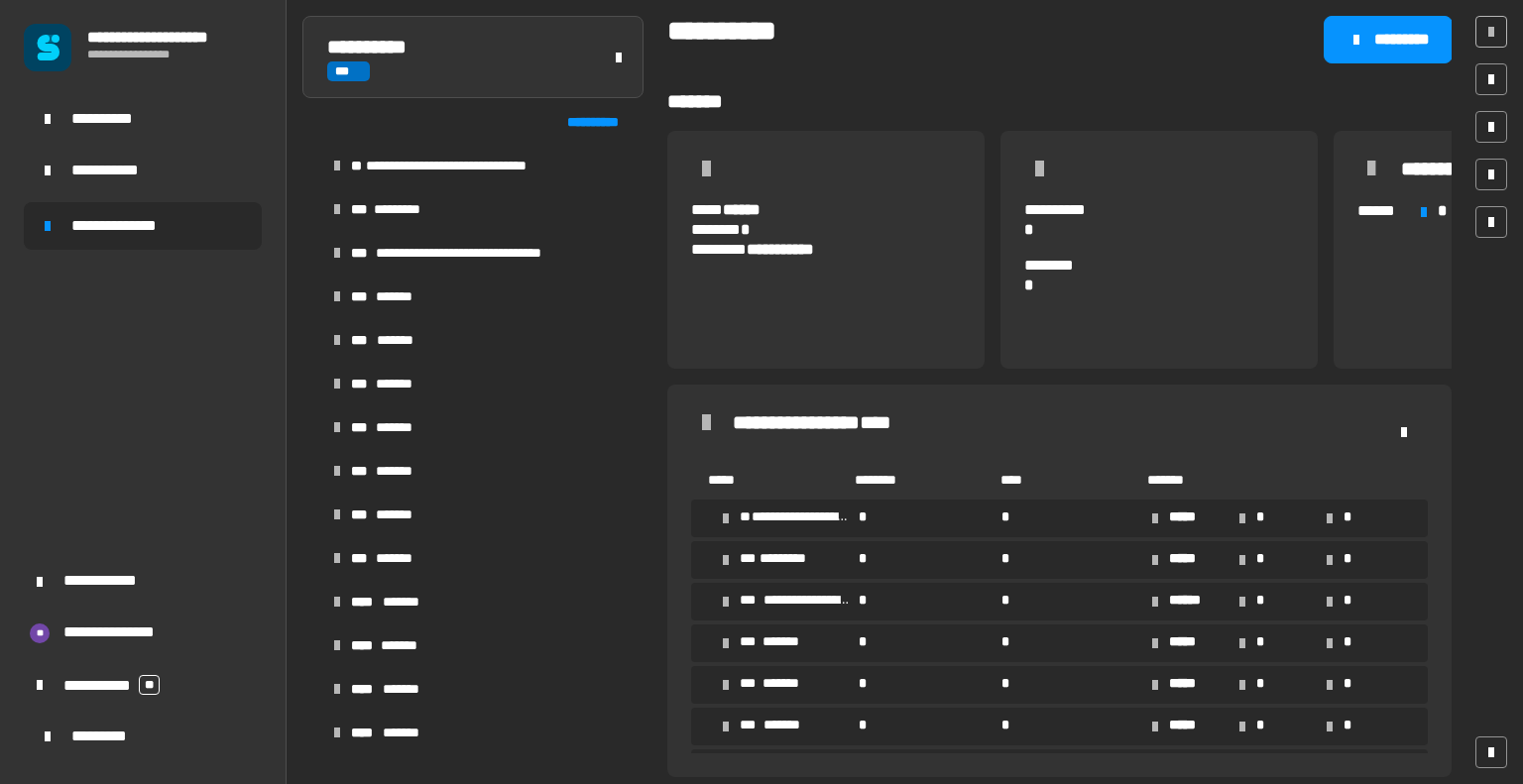 click on "***" 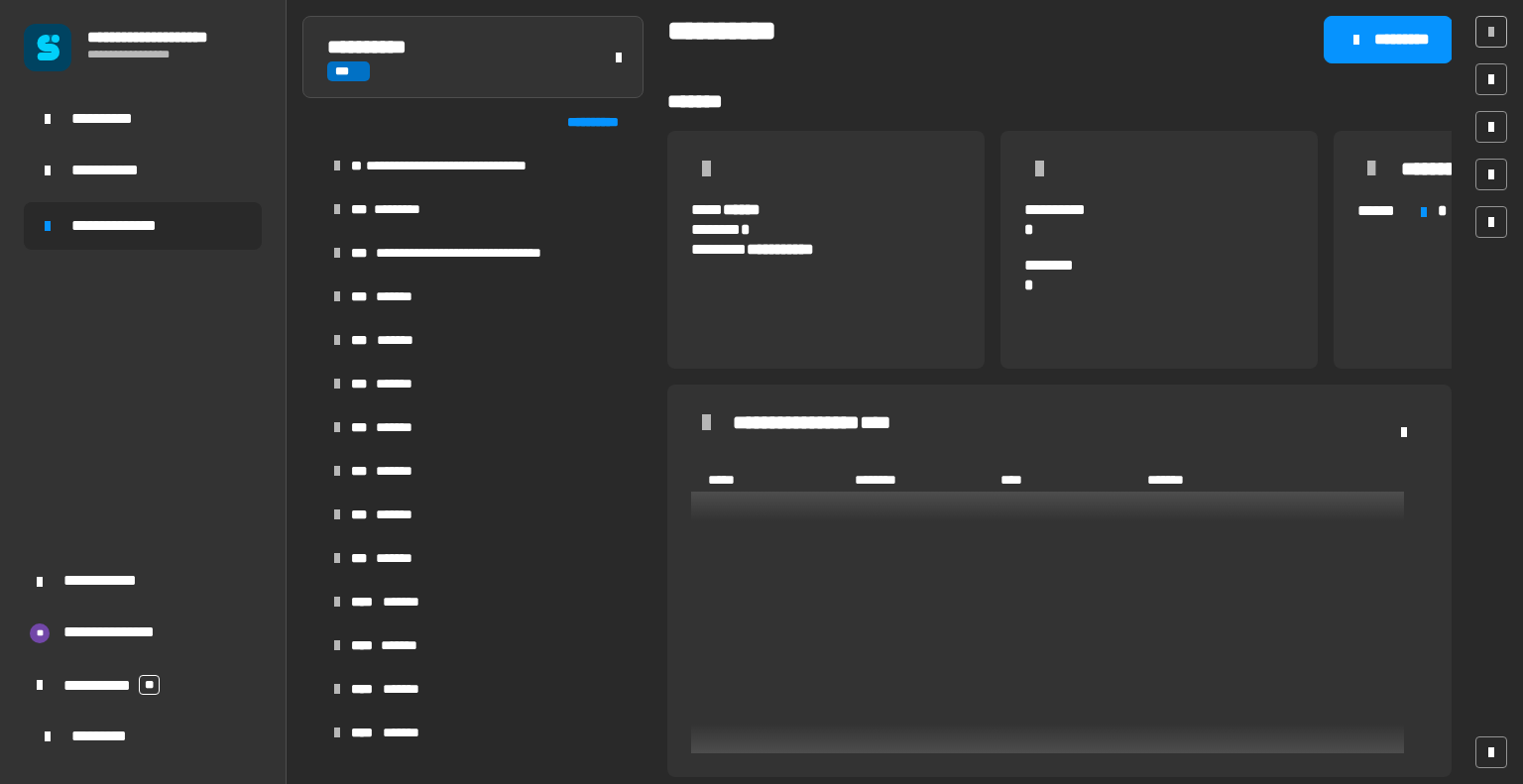 scroll, scrollTop: 610, scrollLeft: 0, axis: vertical 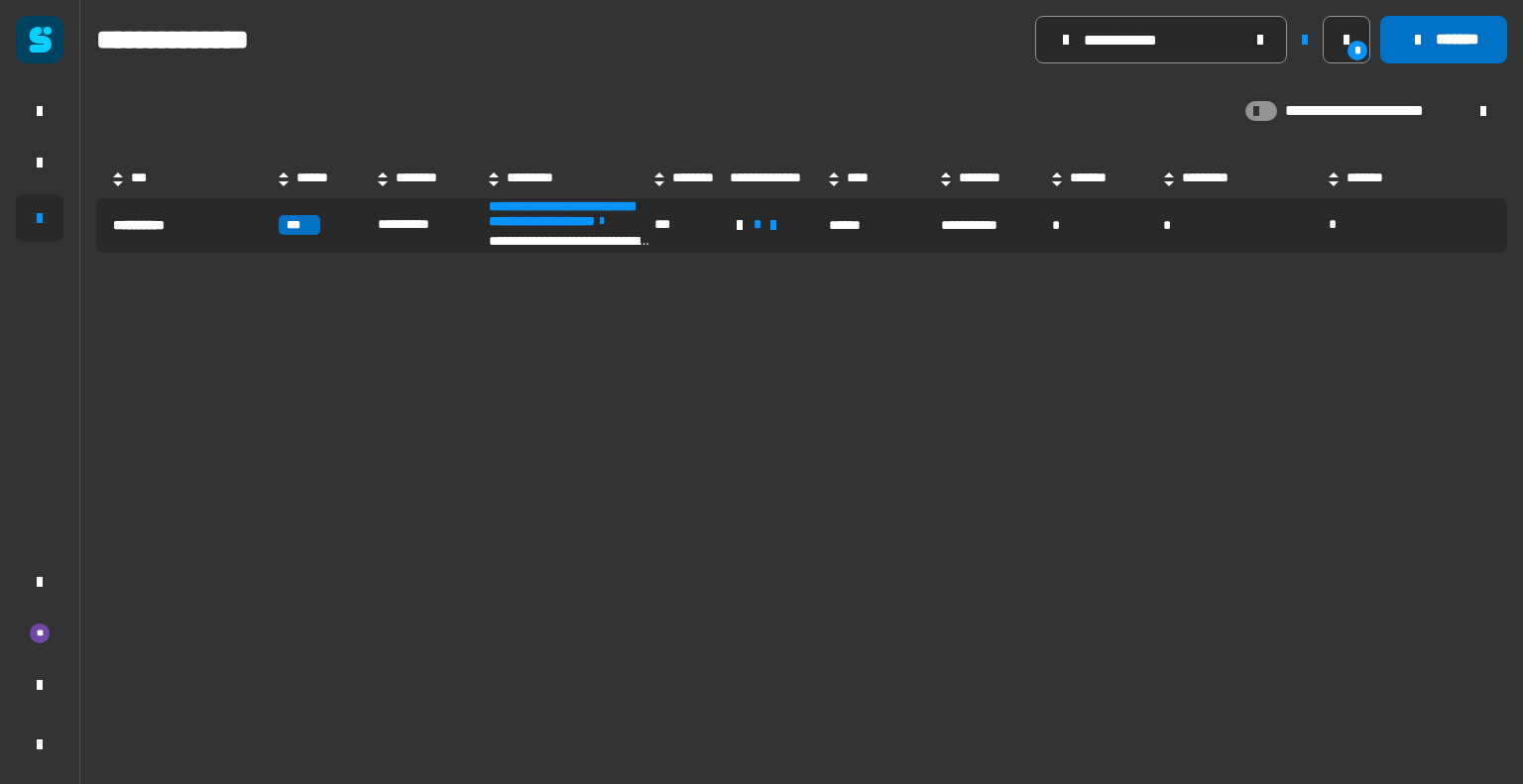 click on "*******" 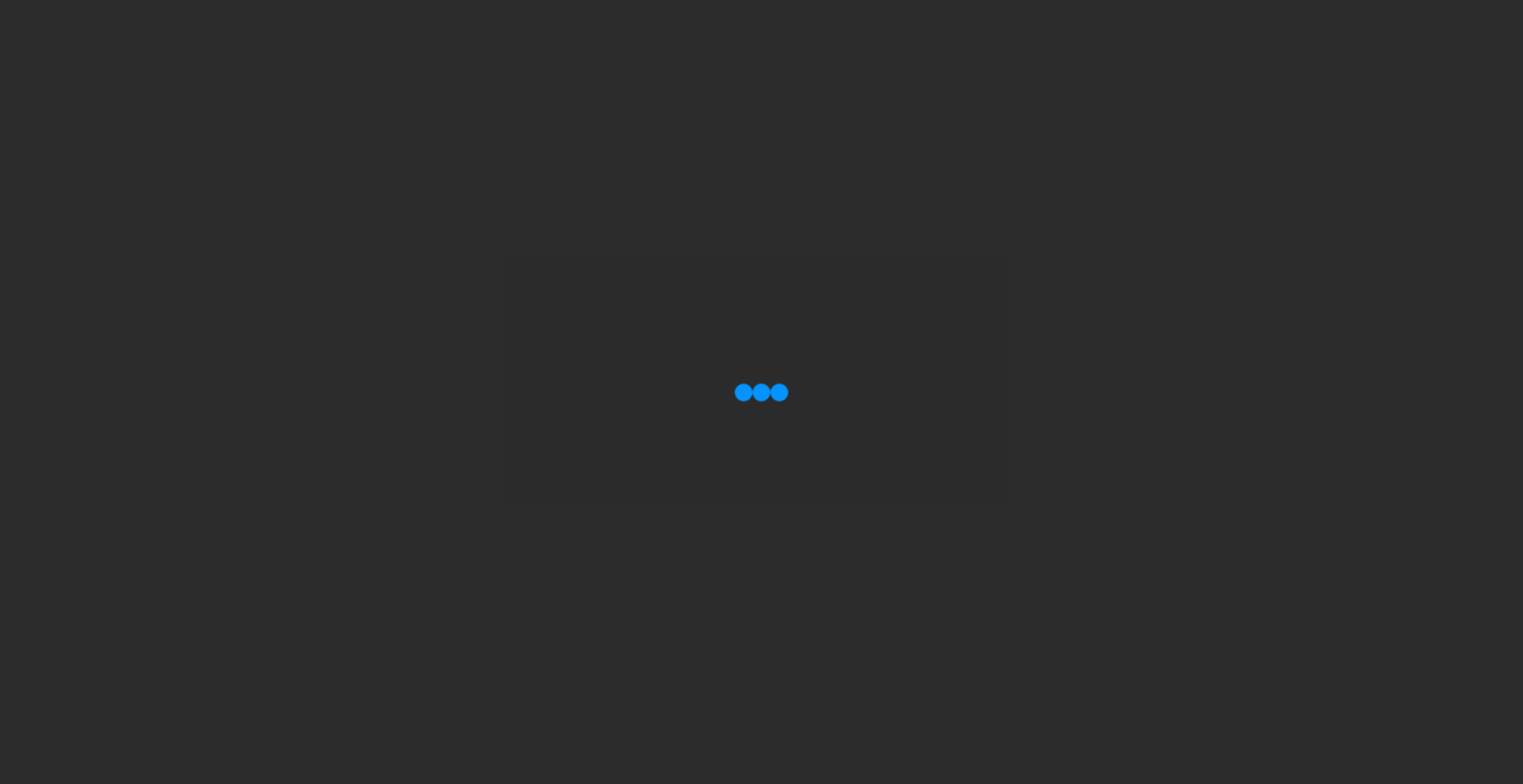 scroll, scrollTop: 0, scrollLeft: 0, axis: both 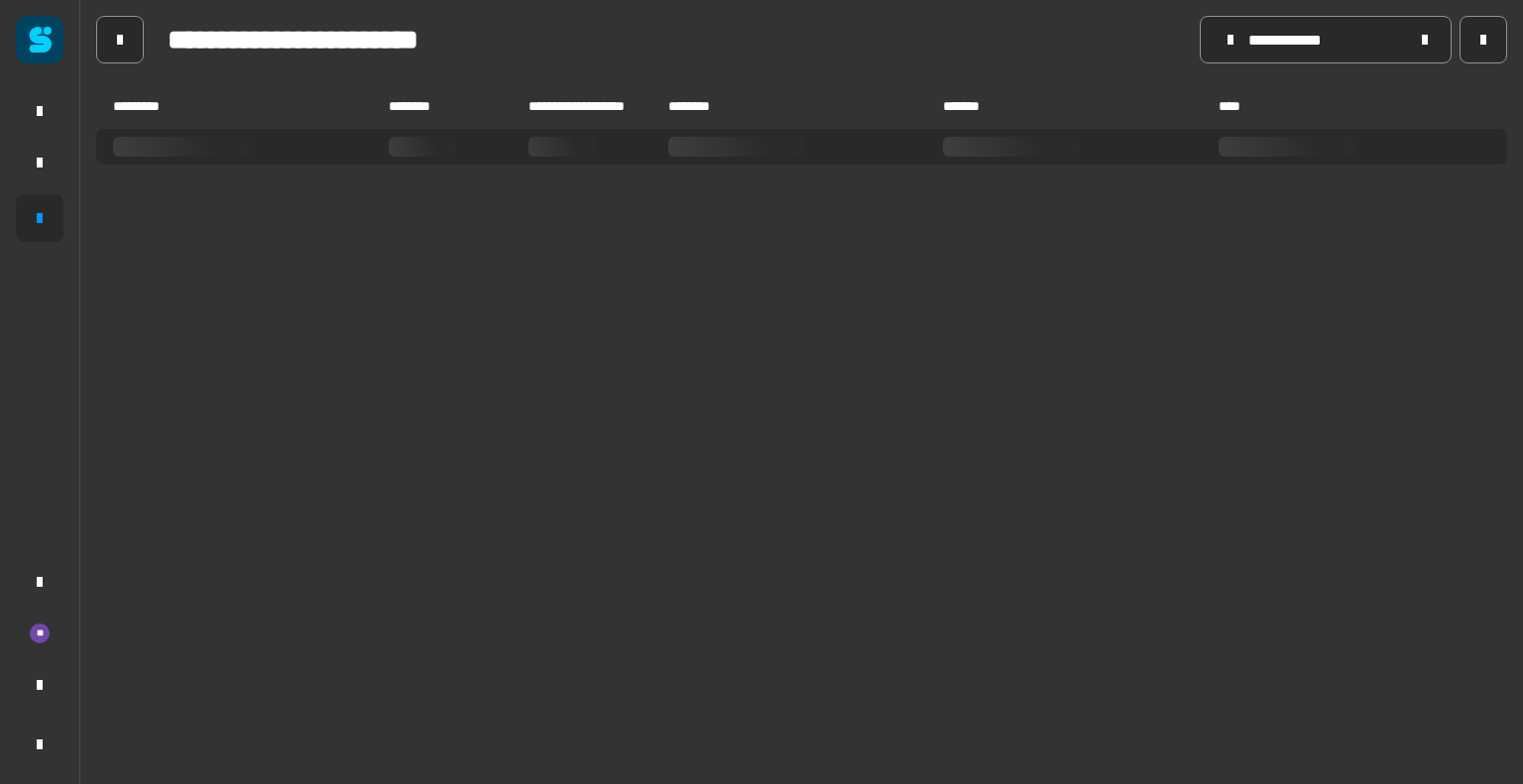 type on "**********" 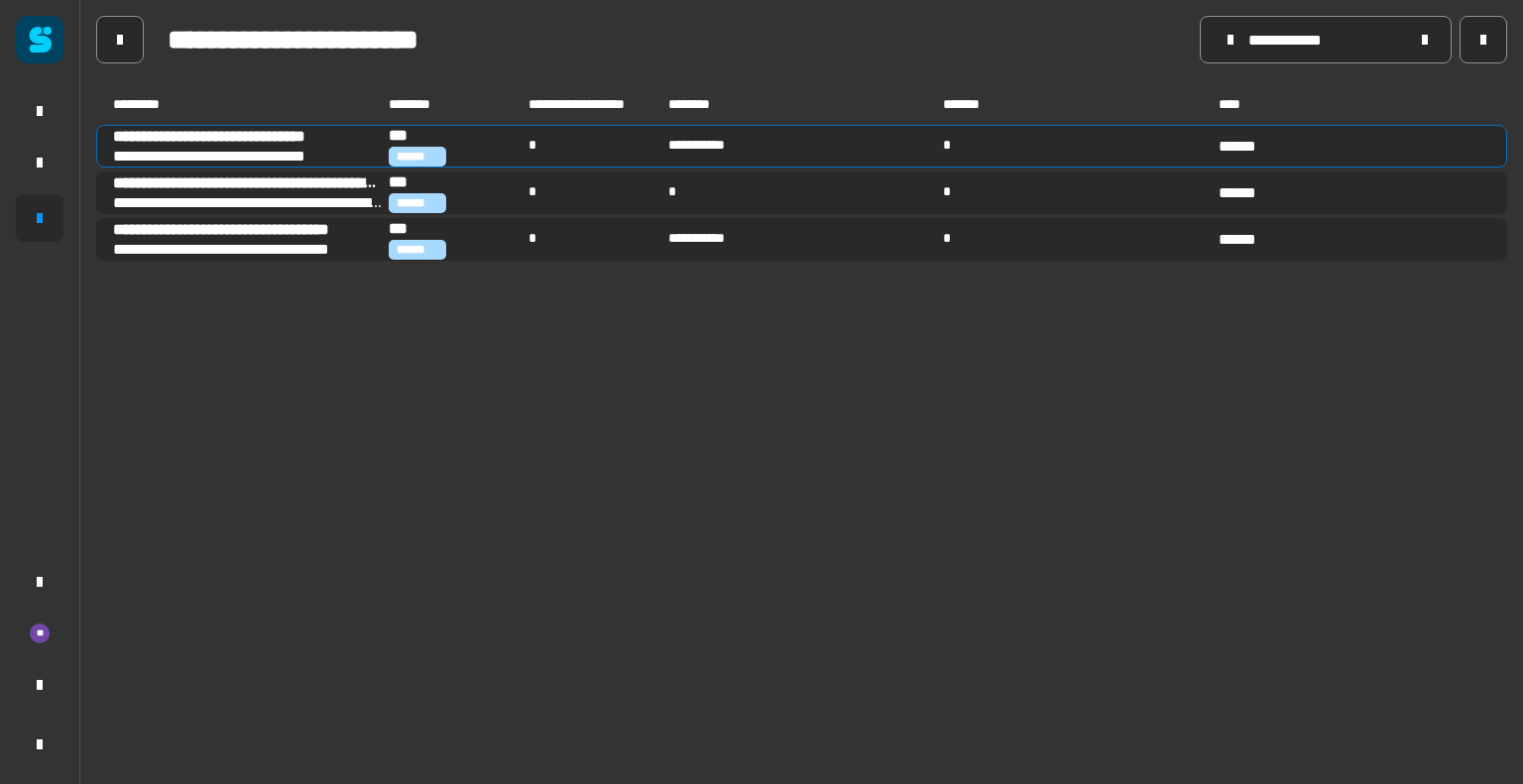 click on "**********" at bounding box center (244, 137) 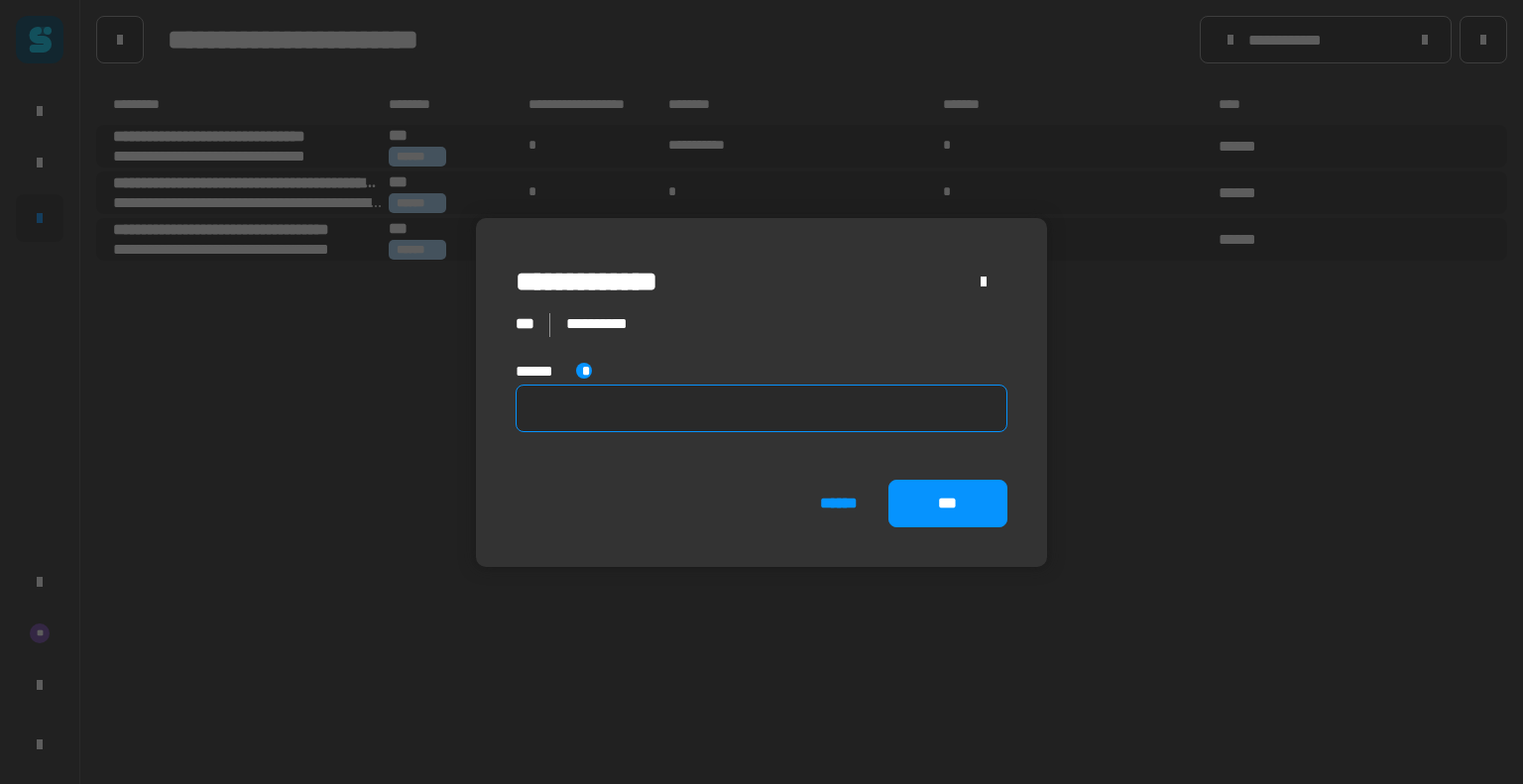 click 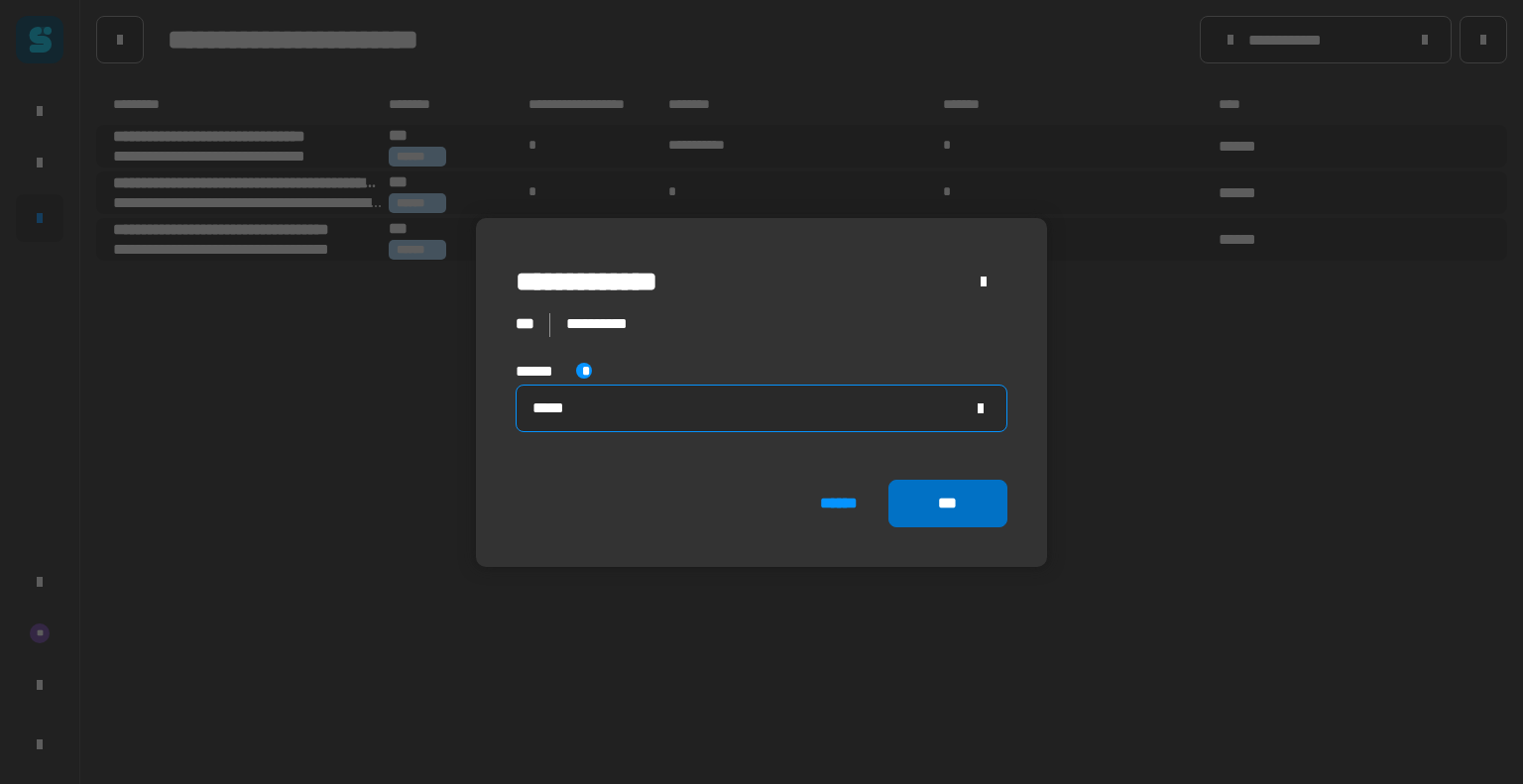 type on "*****" 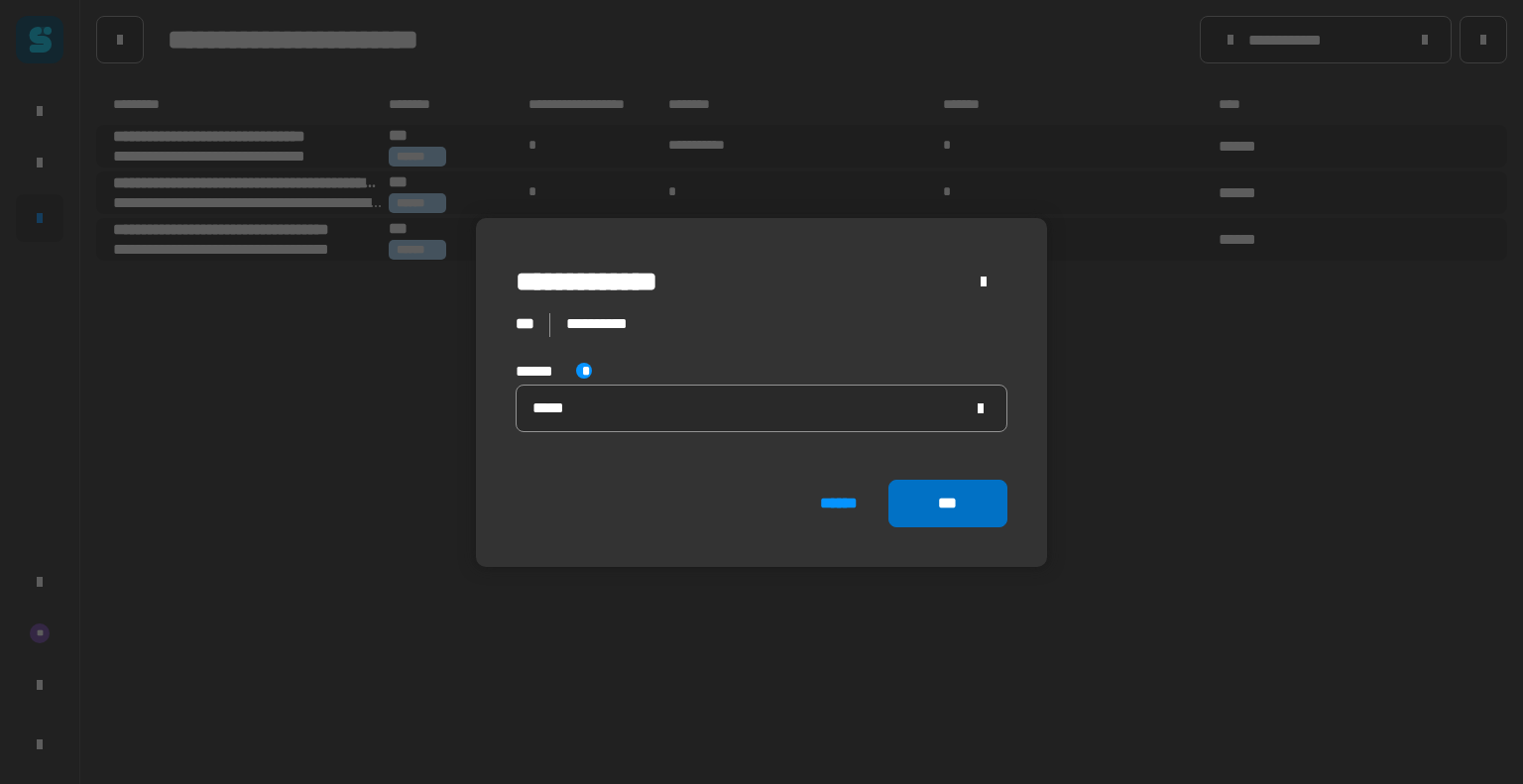 click on "***" 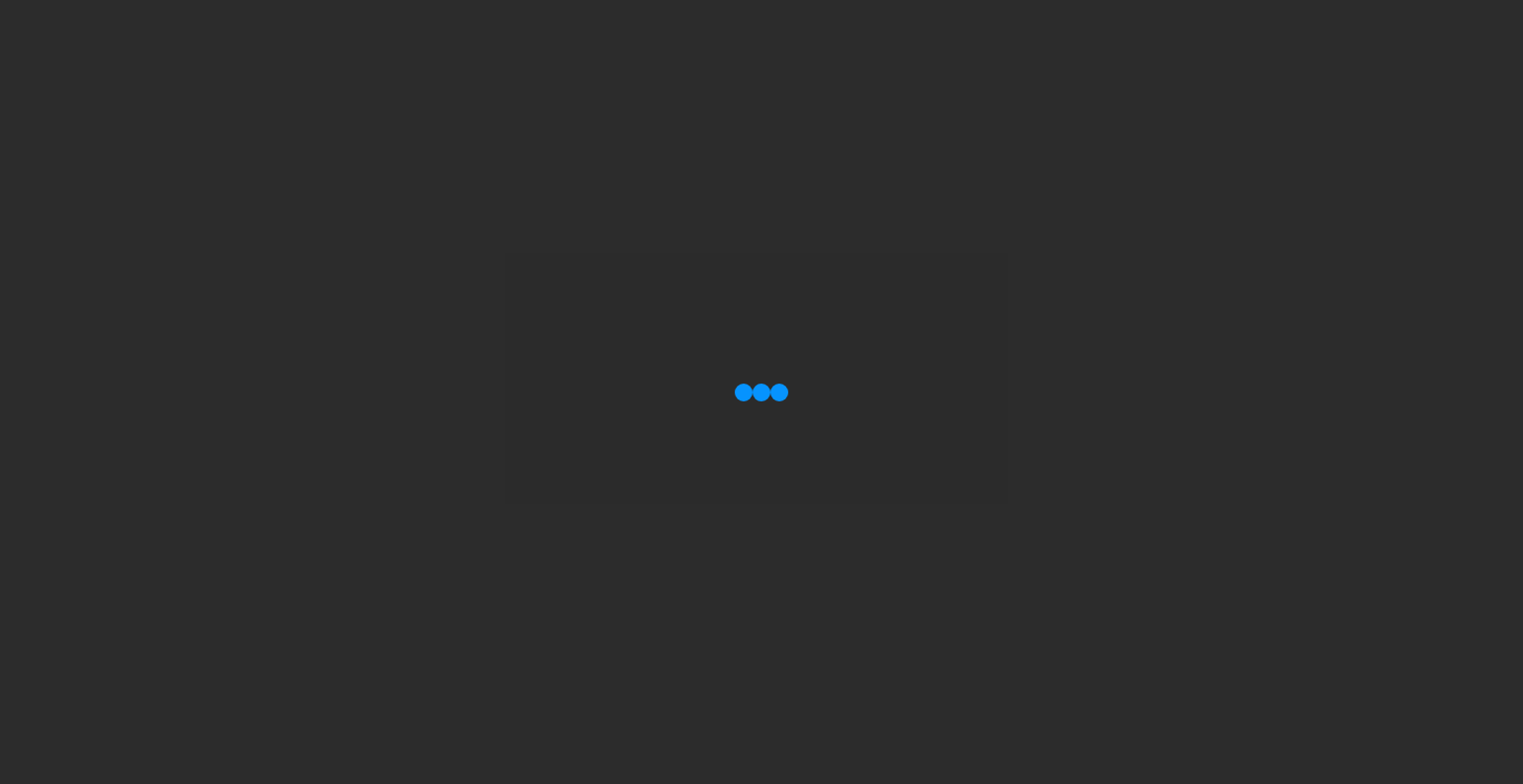 scroll, scrollTop: 0, scrollLeft: 0, axis: both 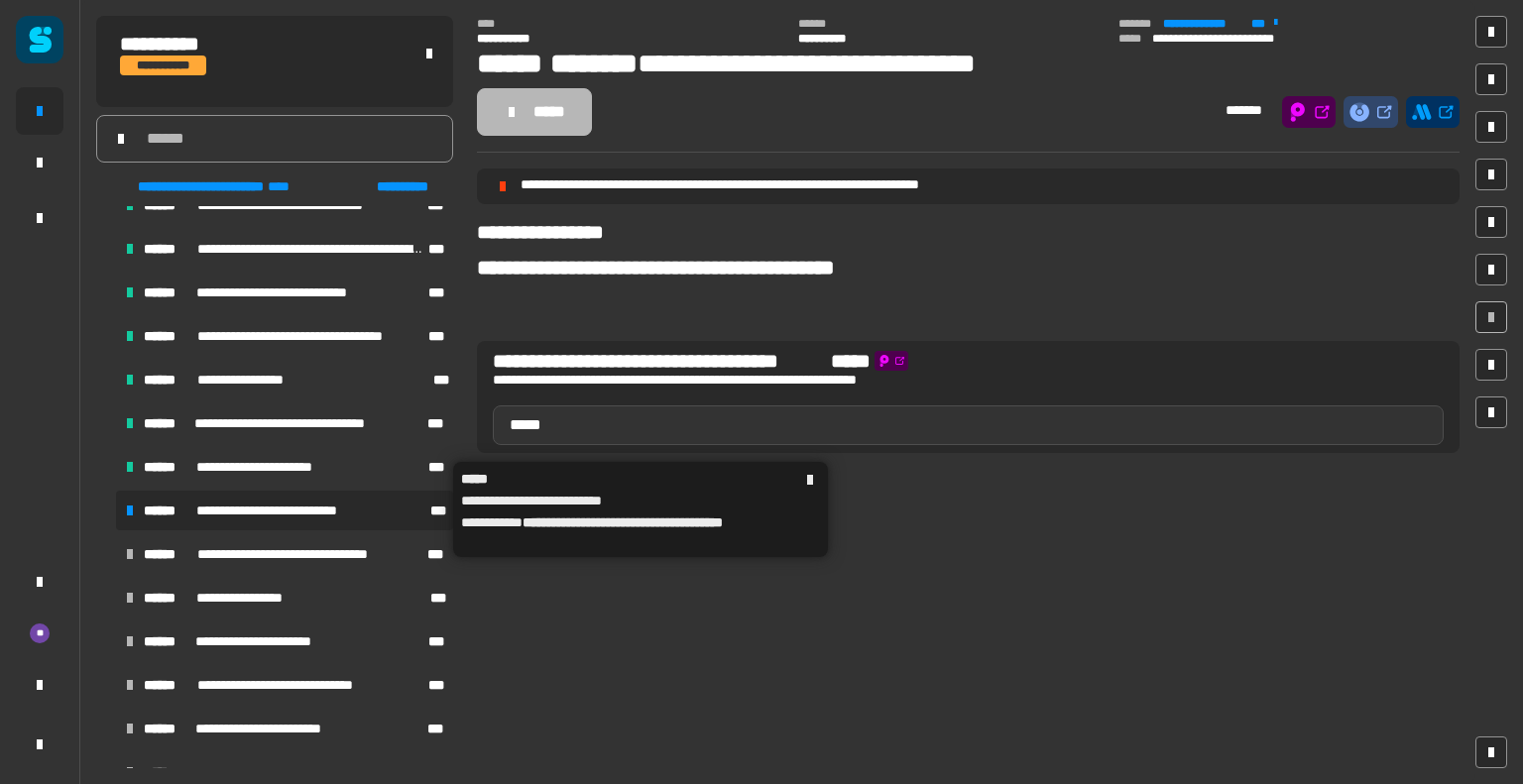 click on "**********" at bounding box center [287, 510] 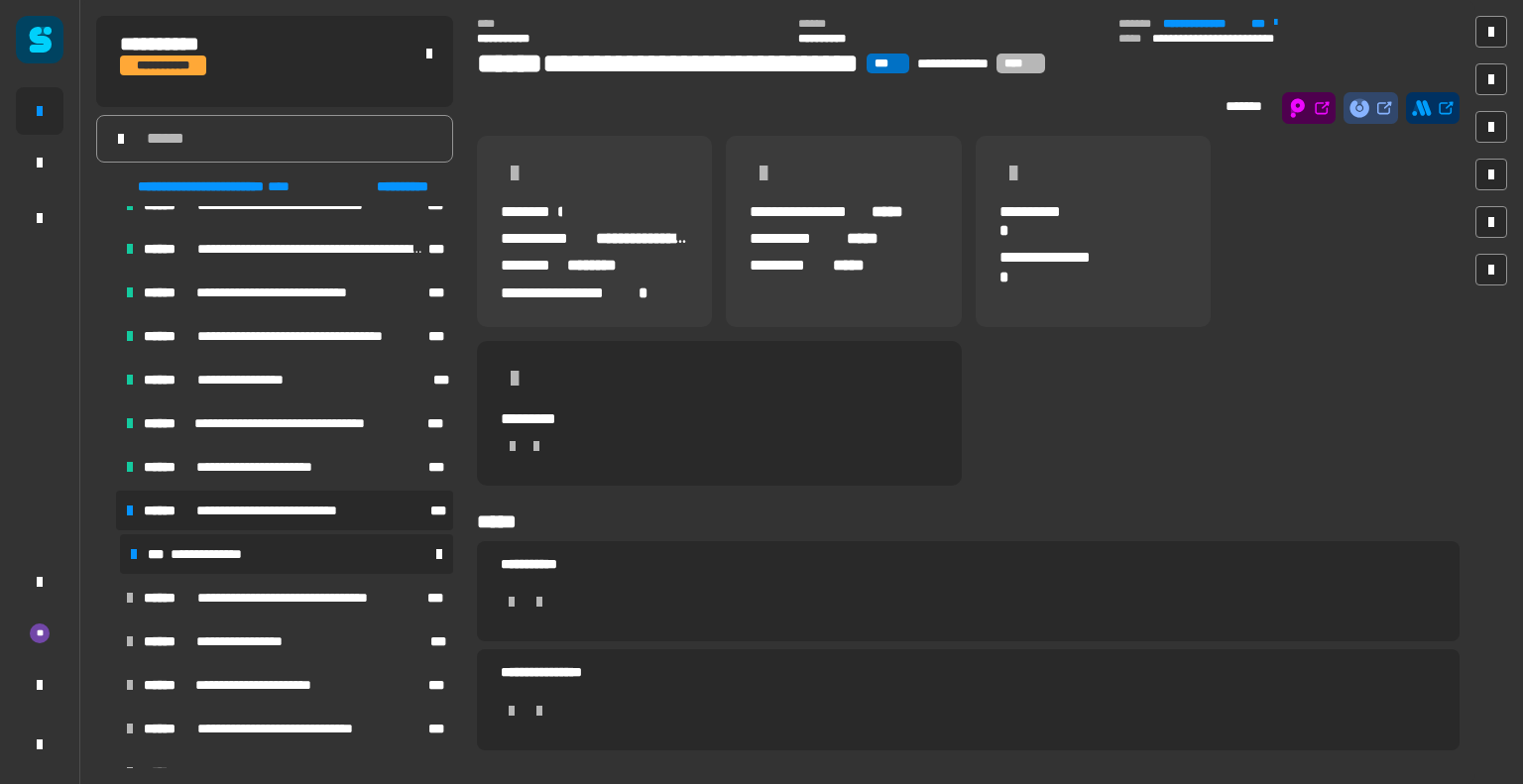 click on "**********" at bounding box center (287, 554) 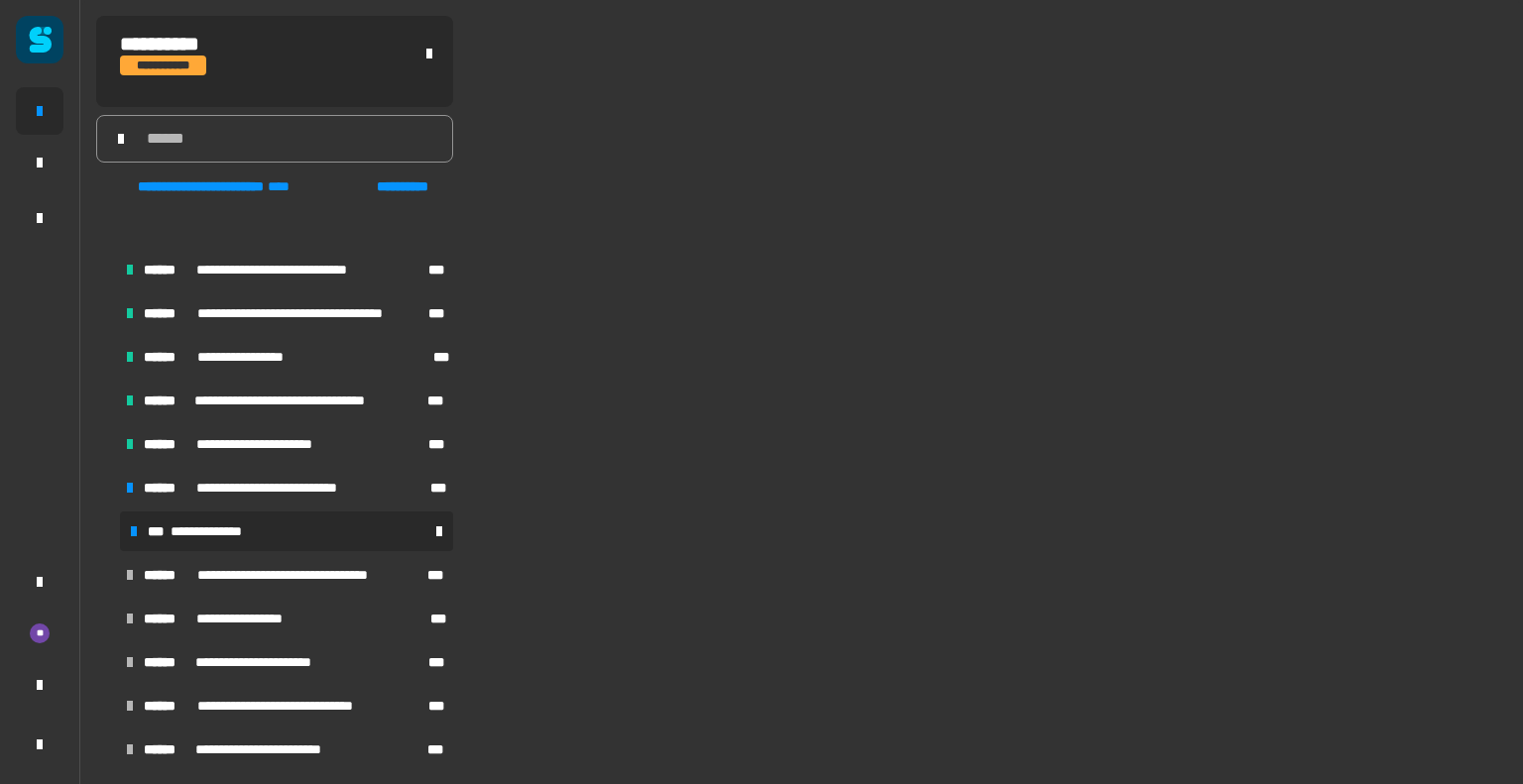 scroll, scrollTop: 1661, scrollLeft: 0, axis: vertical 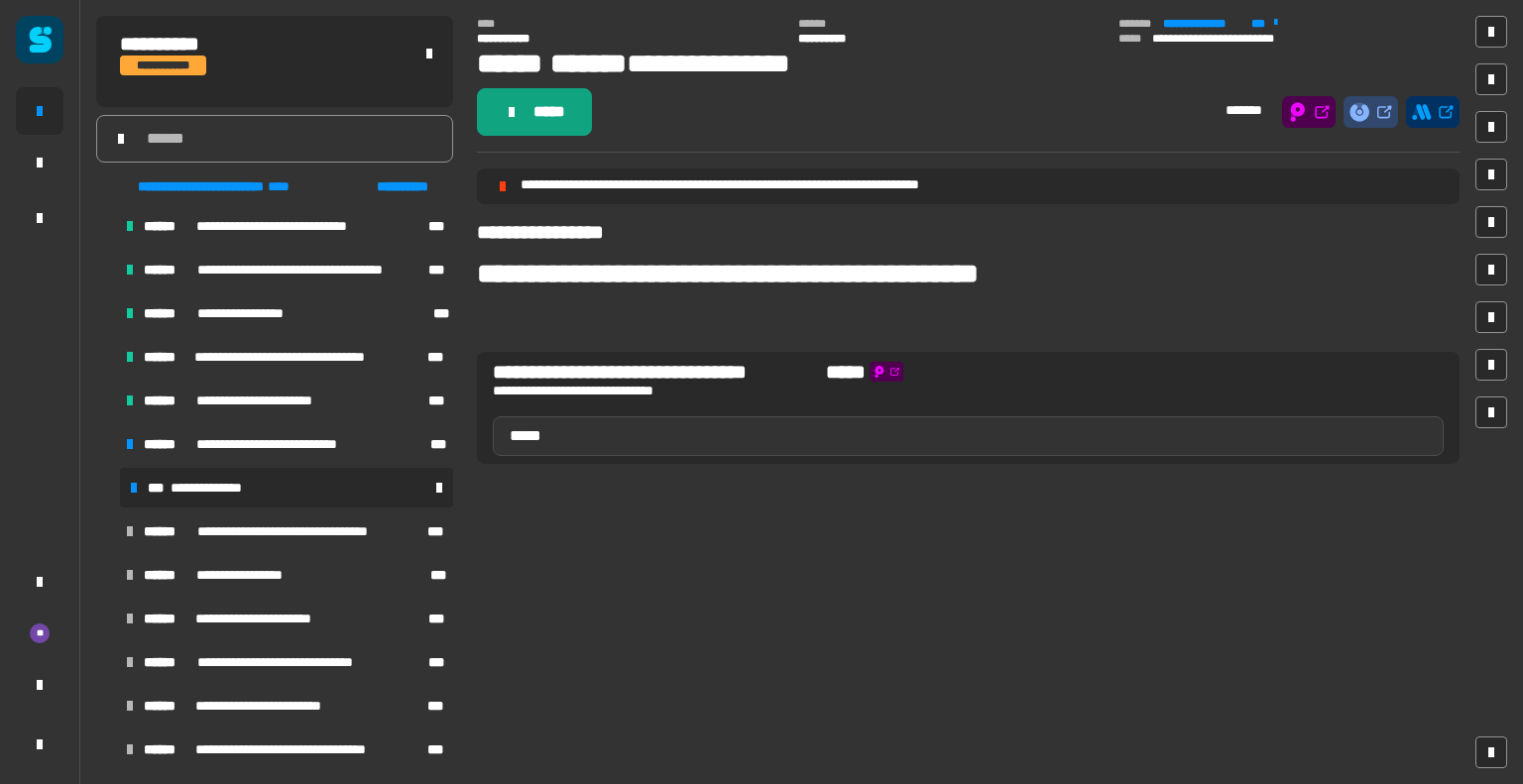 click on "*****" 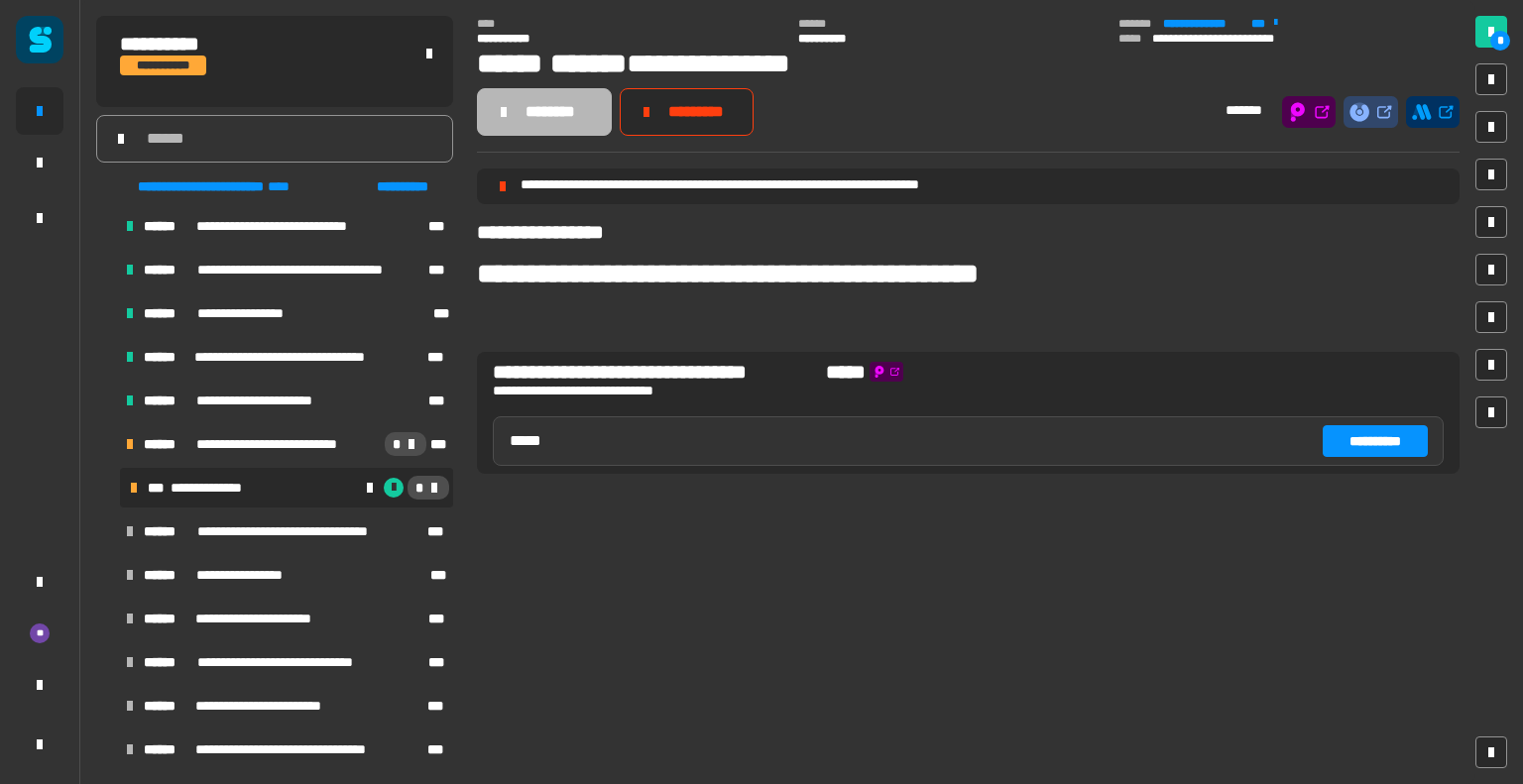 click on "**********" 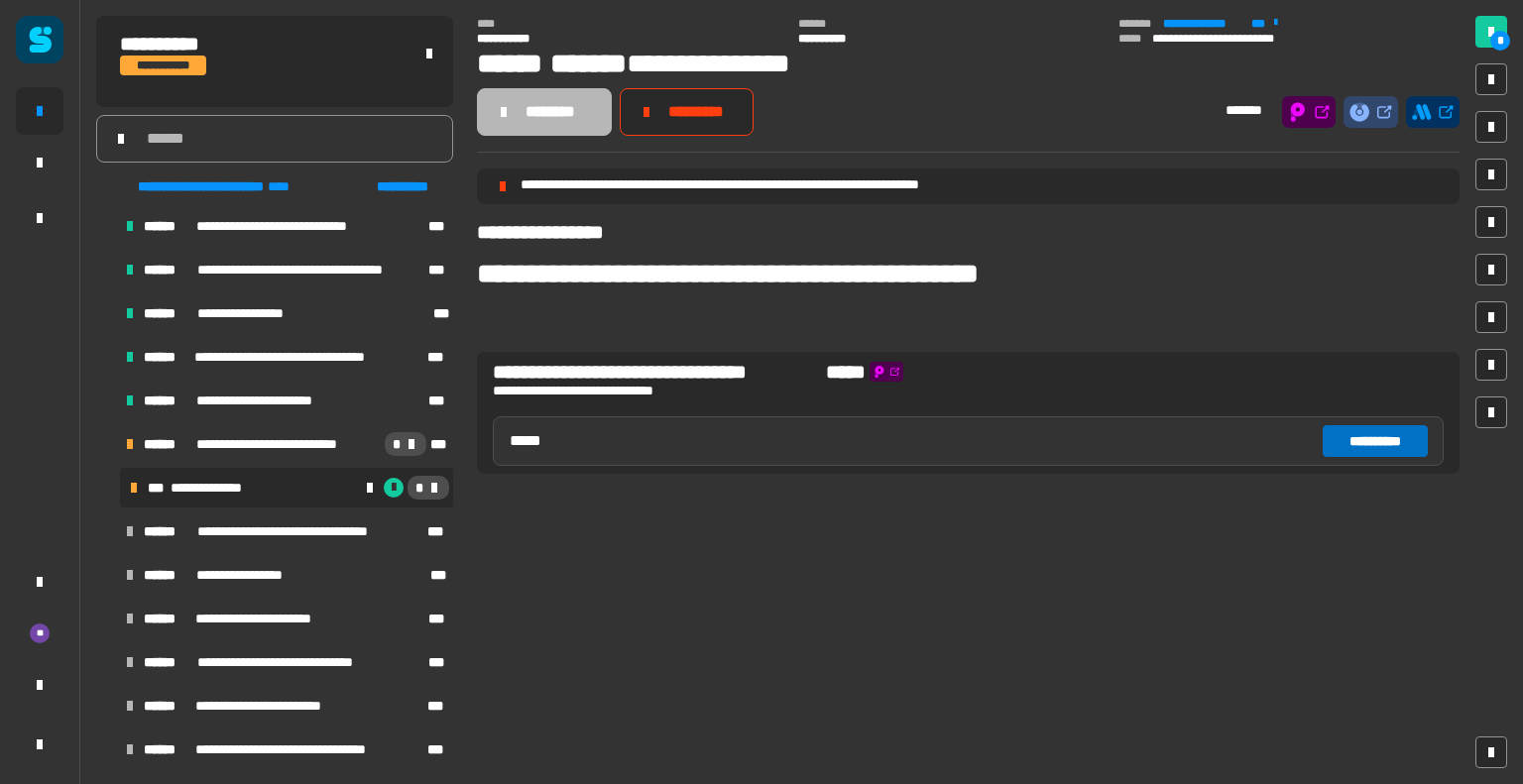 click on "**********" 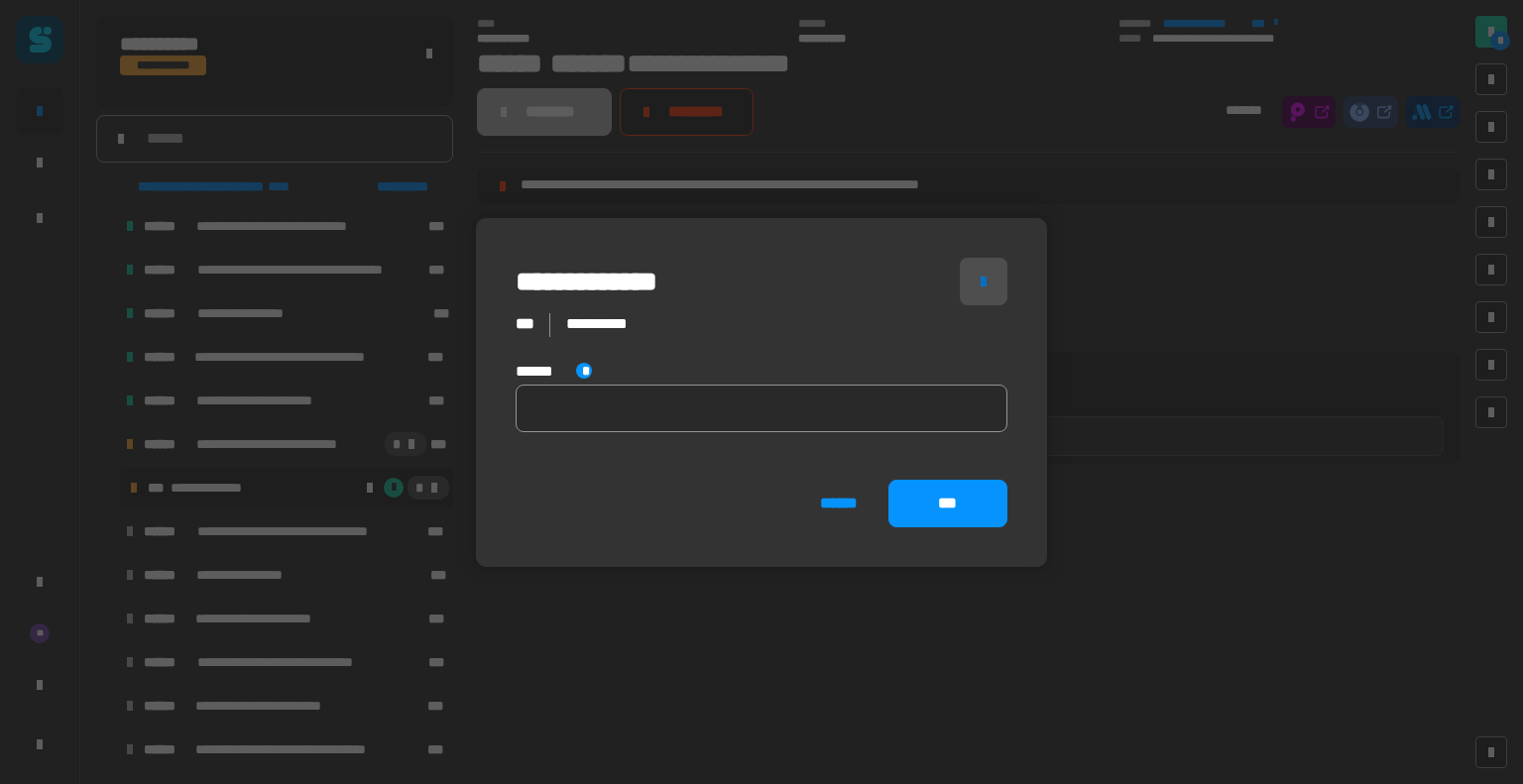 click 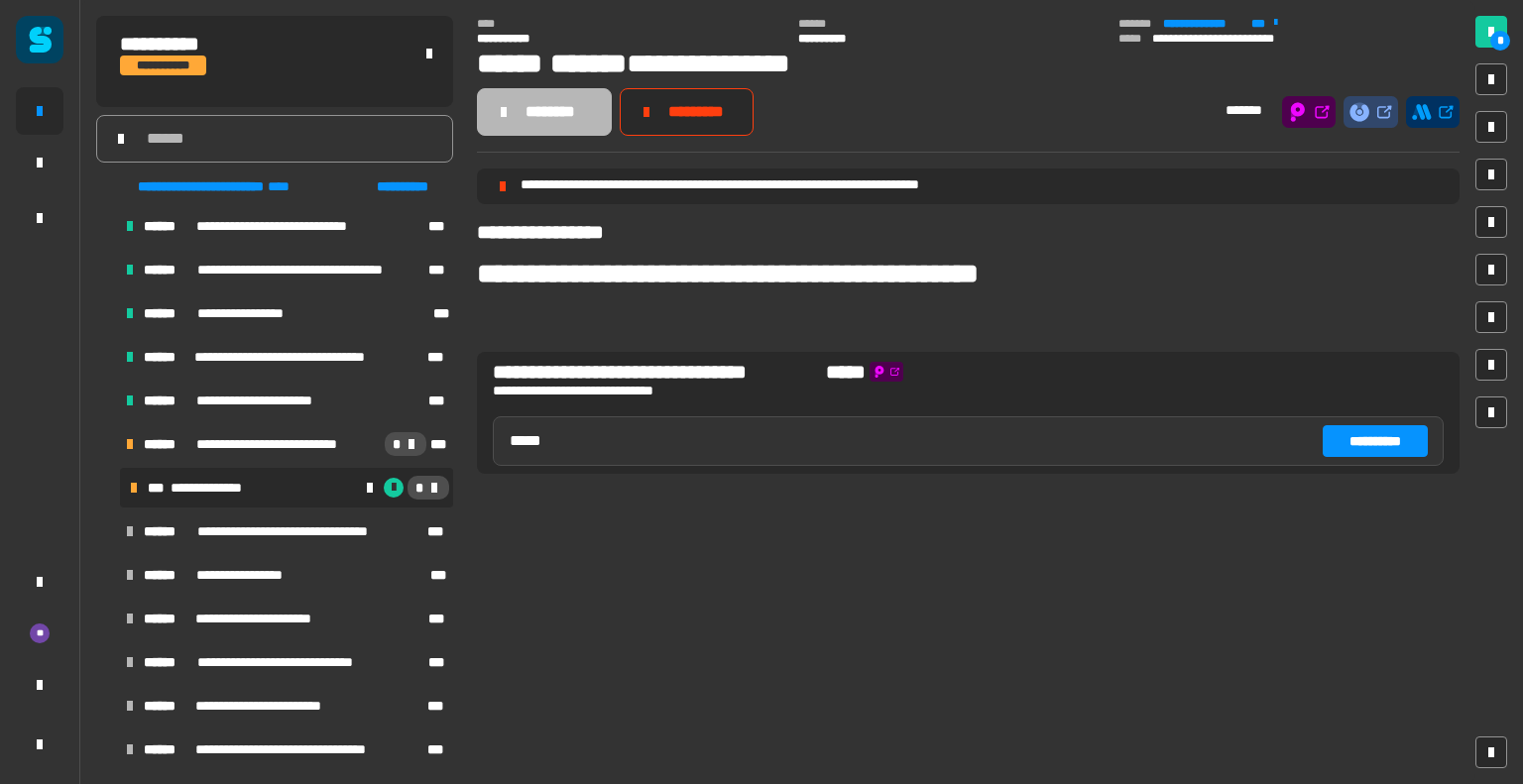 click on "**********" 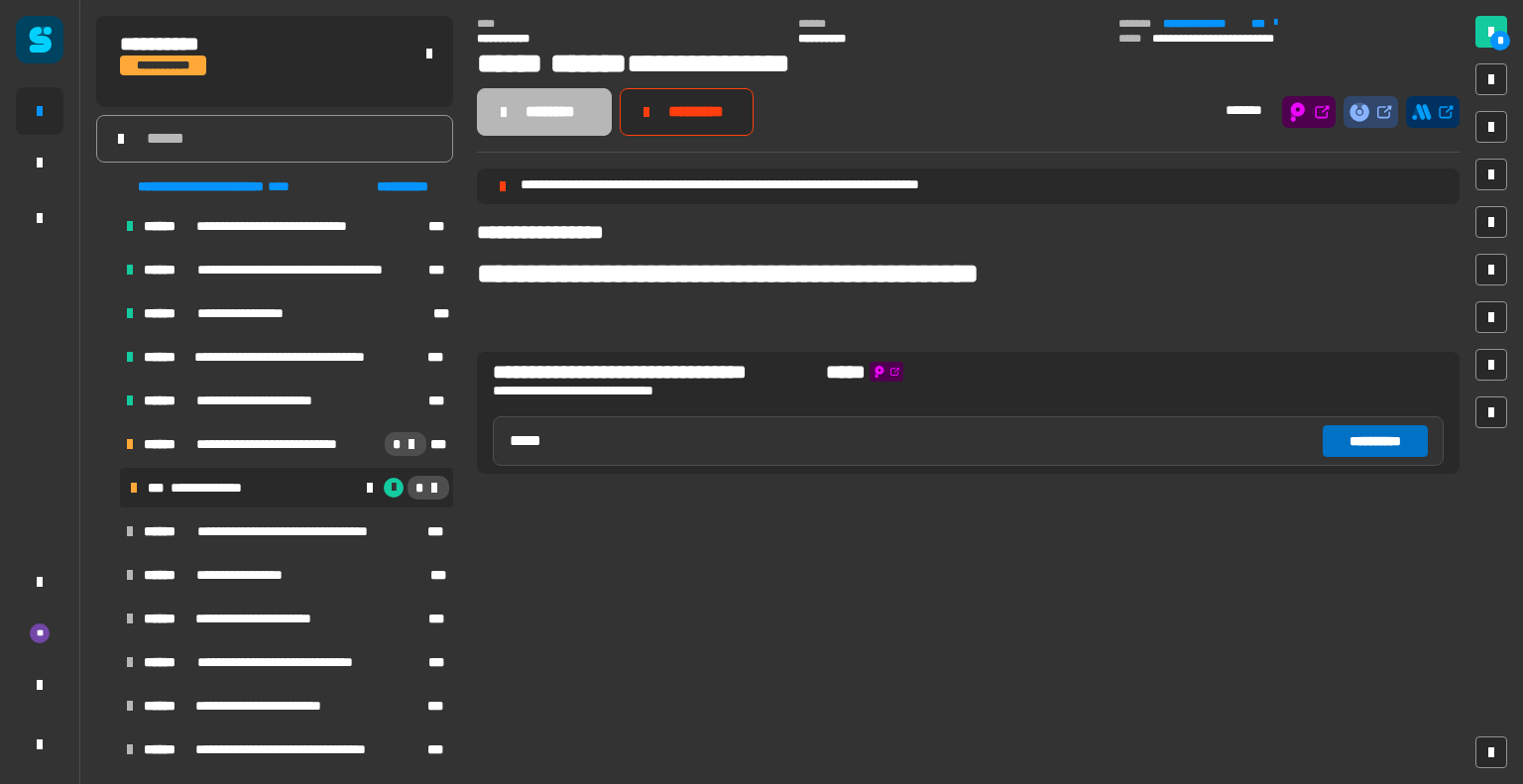 click on "**********" 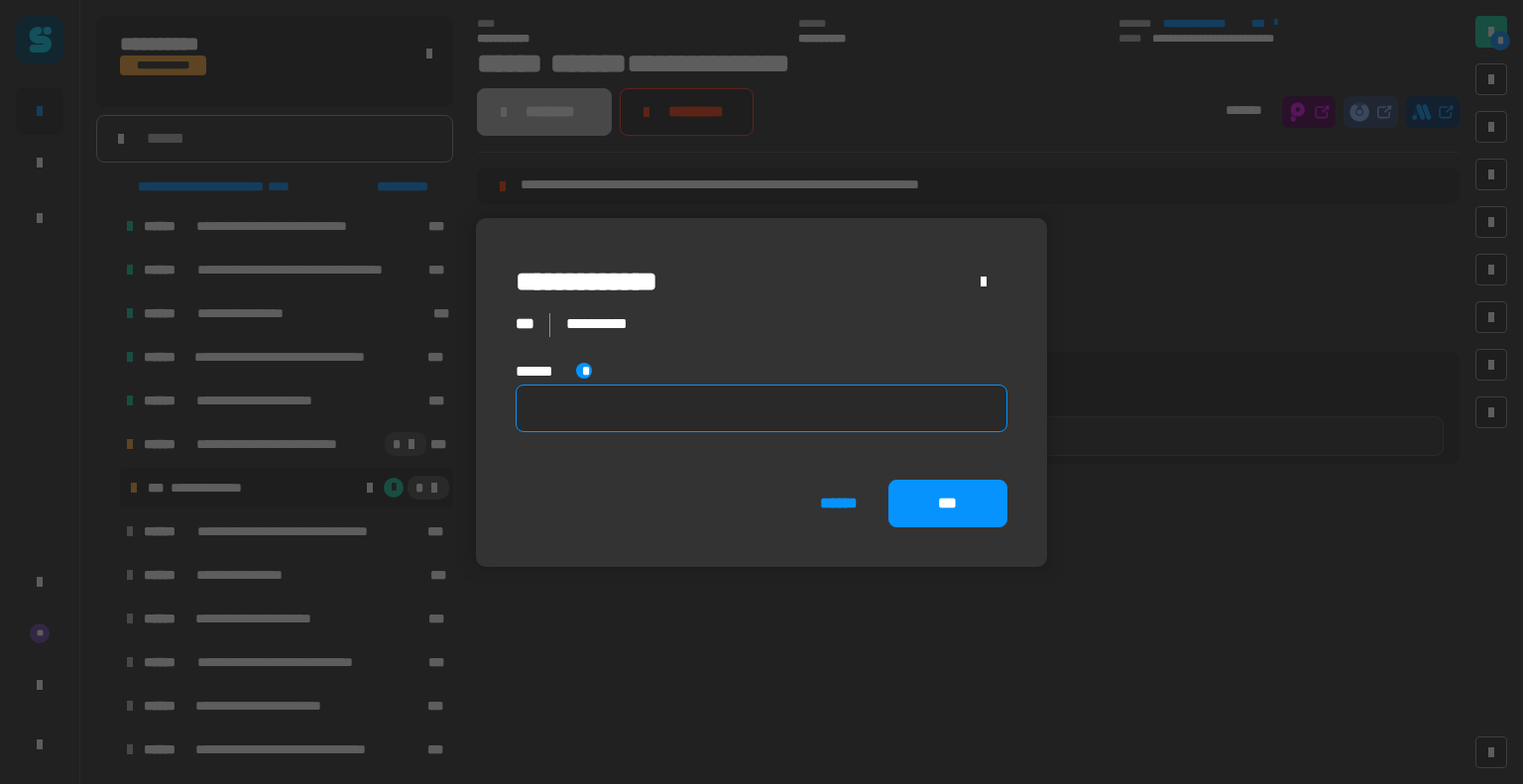 click 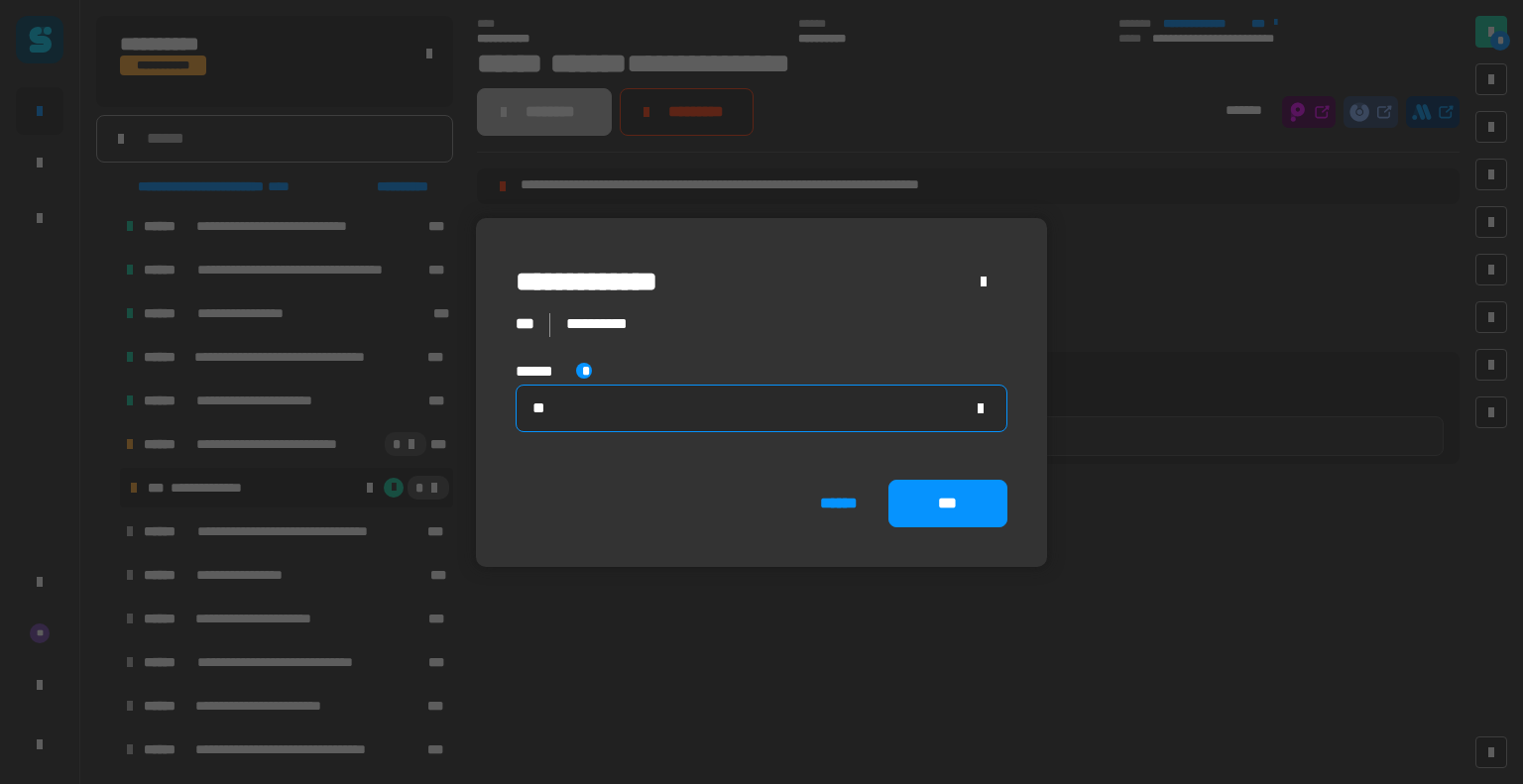 type on "*" 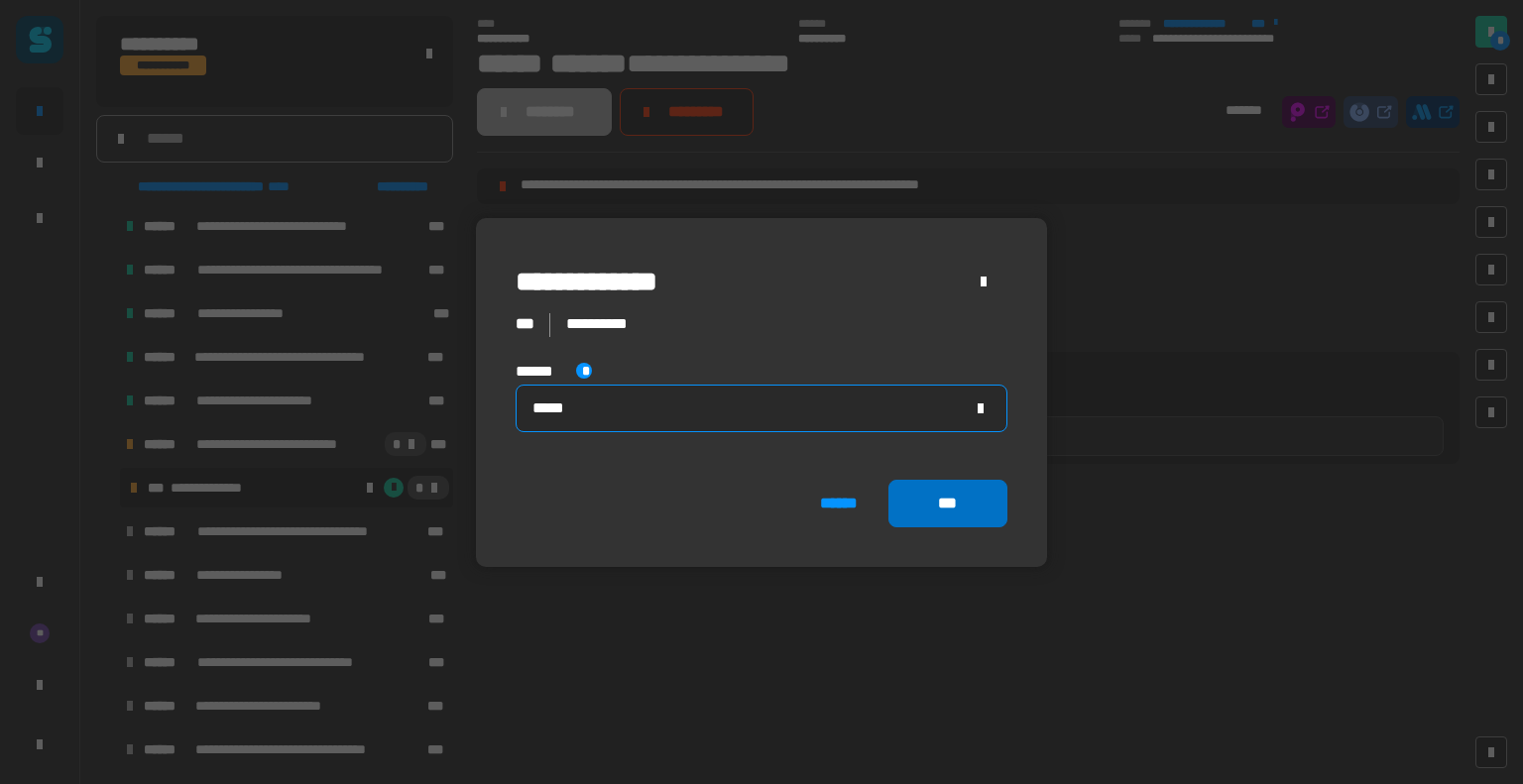type on "*****" 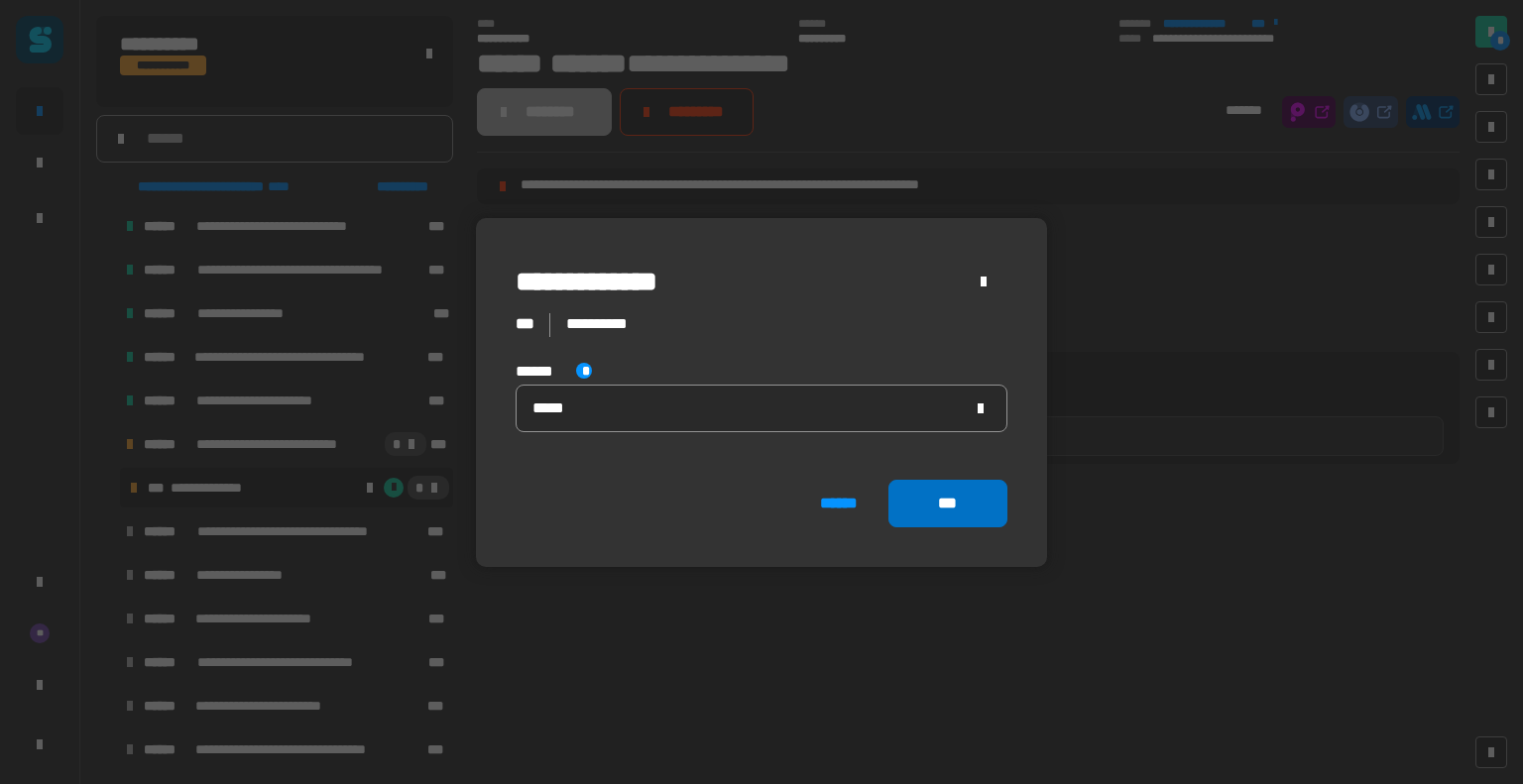 click on "***" 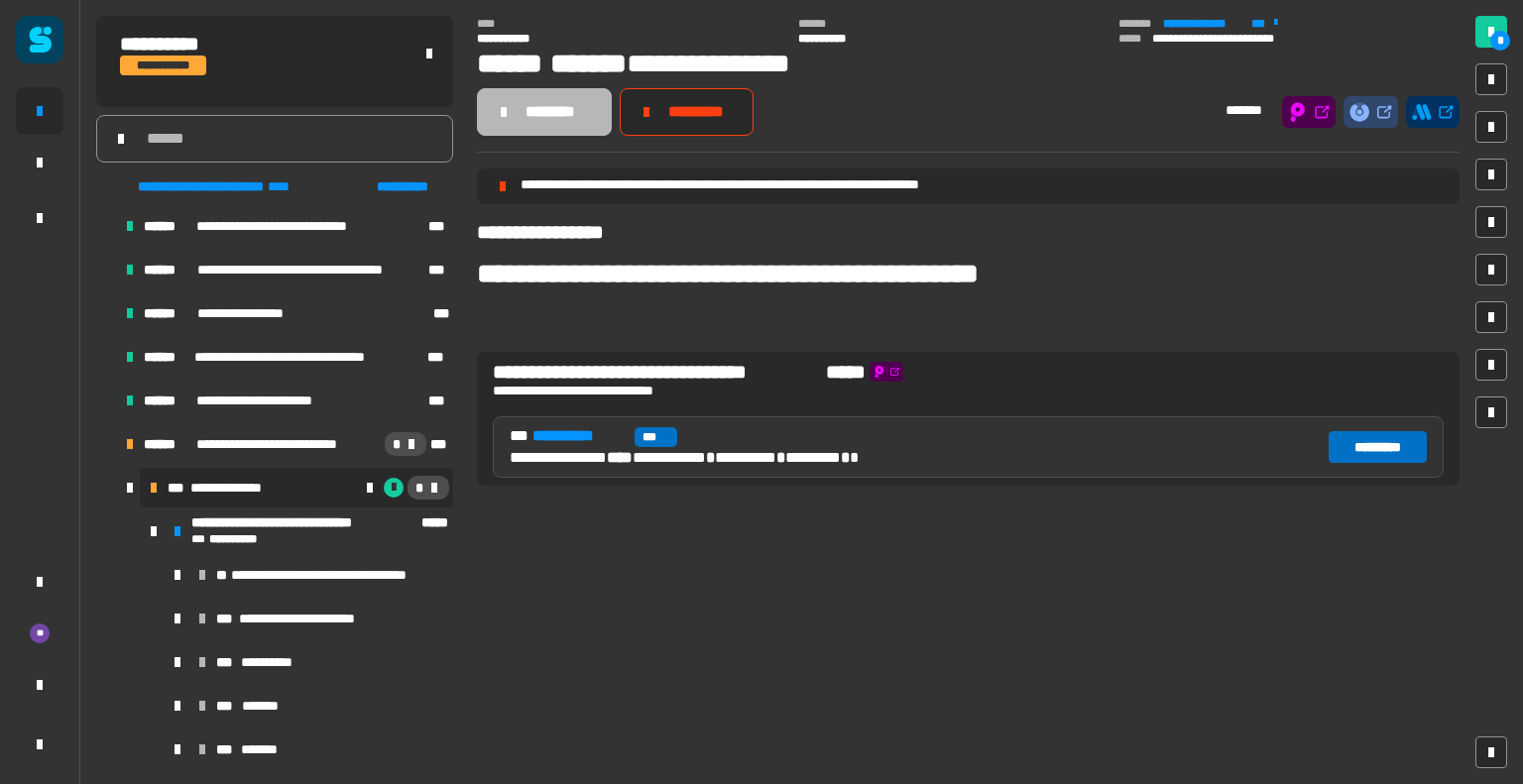 click on "*********" 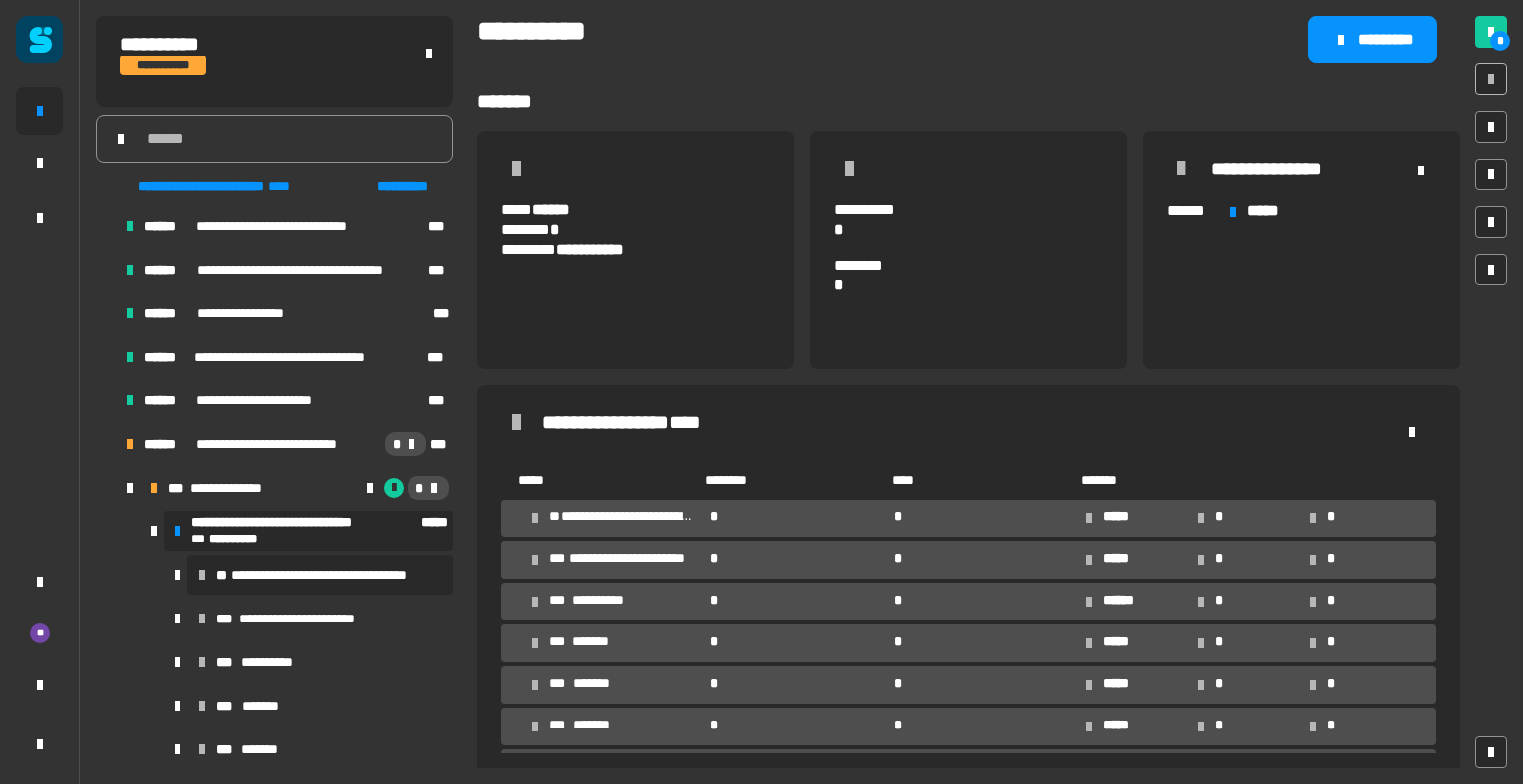 click on "**********" at bounding box center [320, 575] 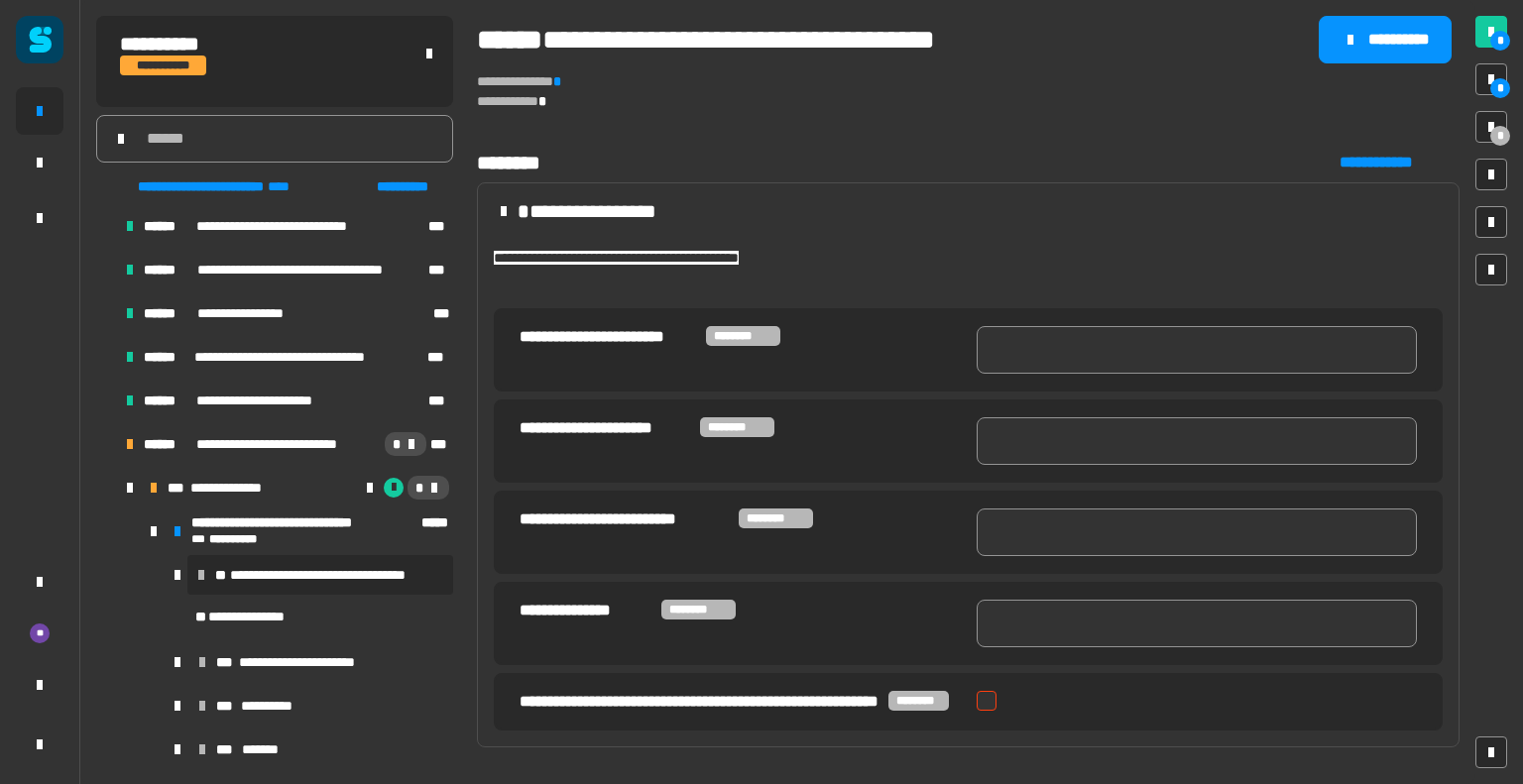 click at bounding box center (1197, 350) 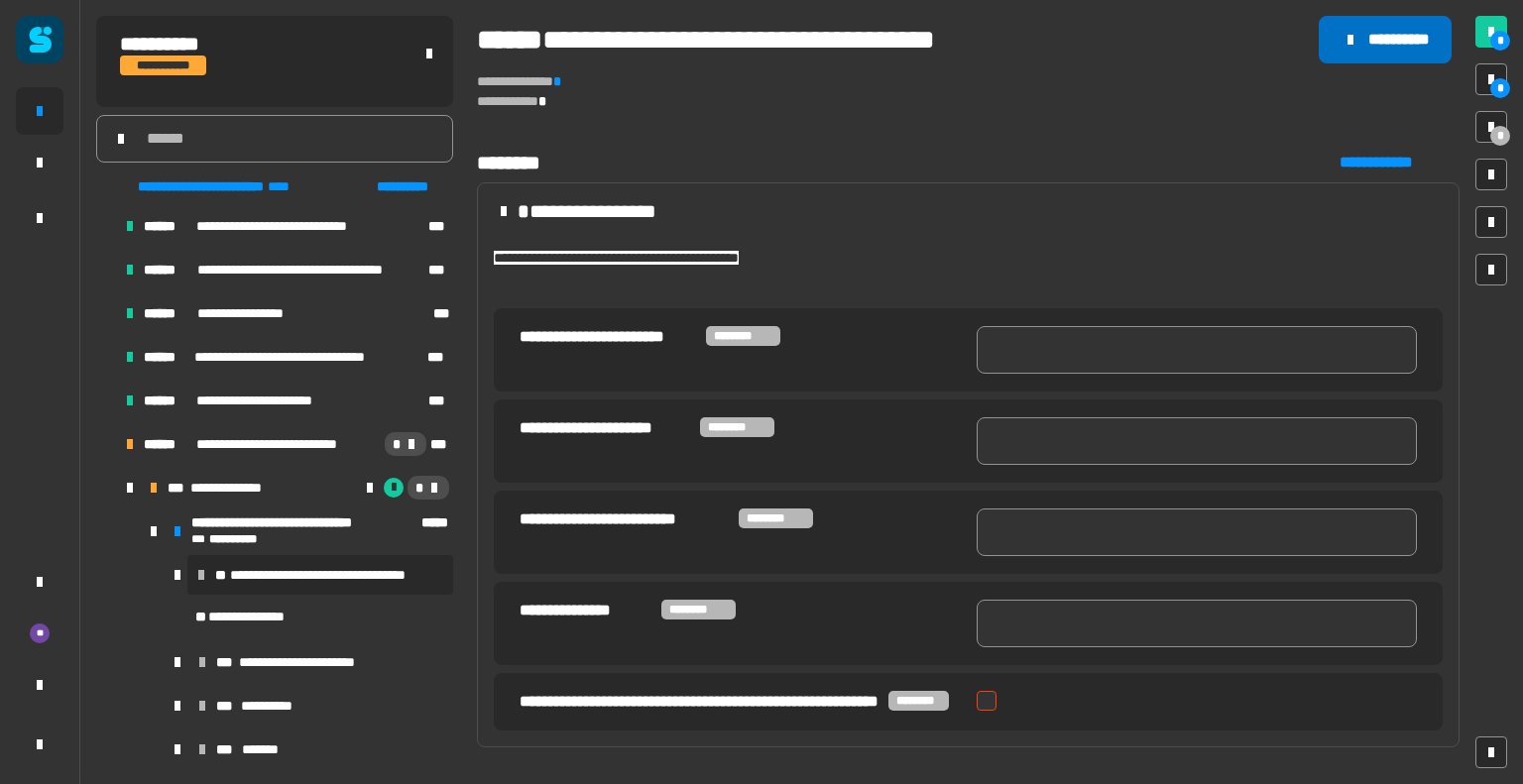 click on "**********" 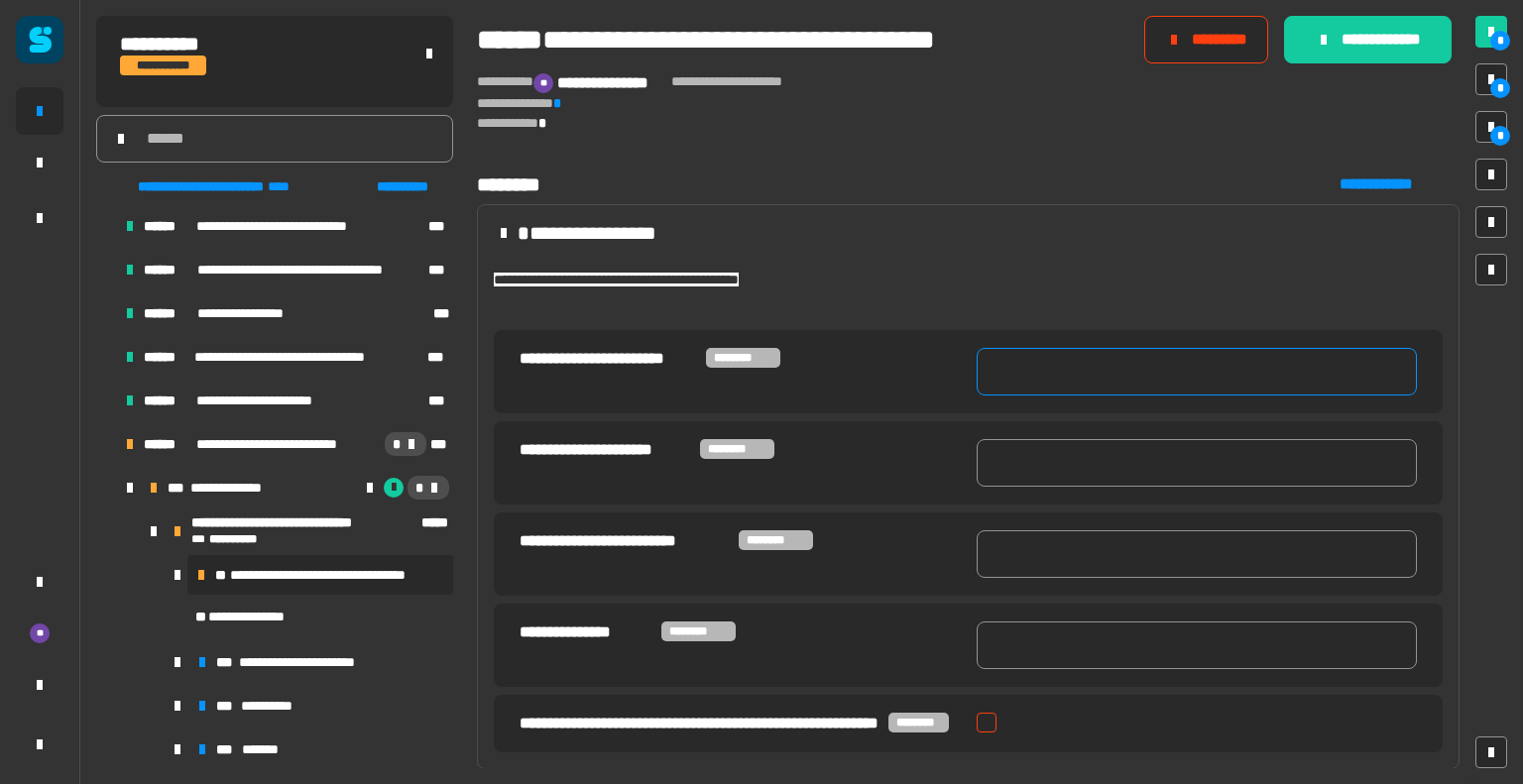 click at bounding box center (1197, 372) 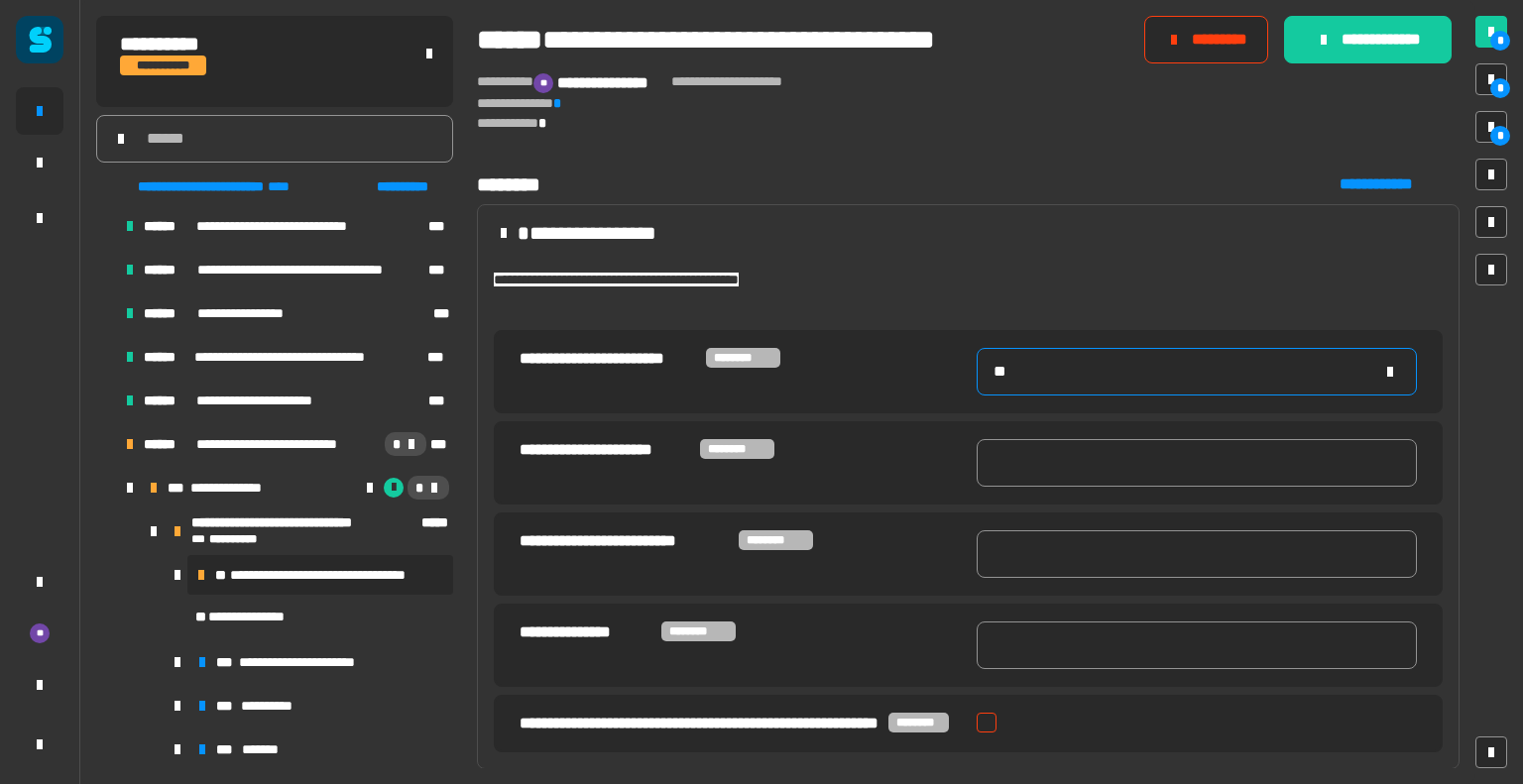 type on "*" 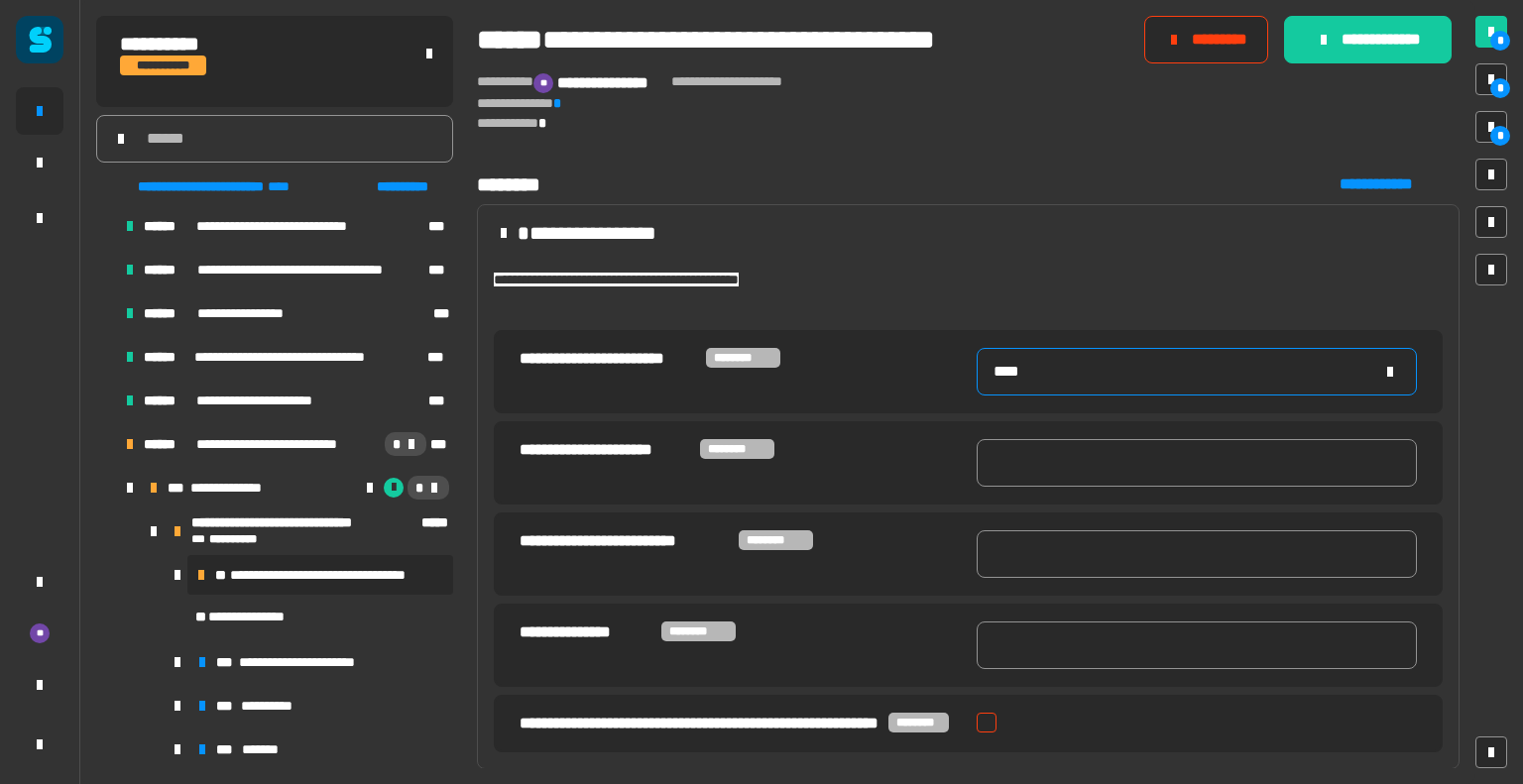 type on "****" 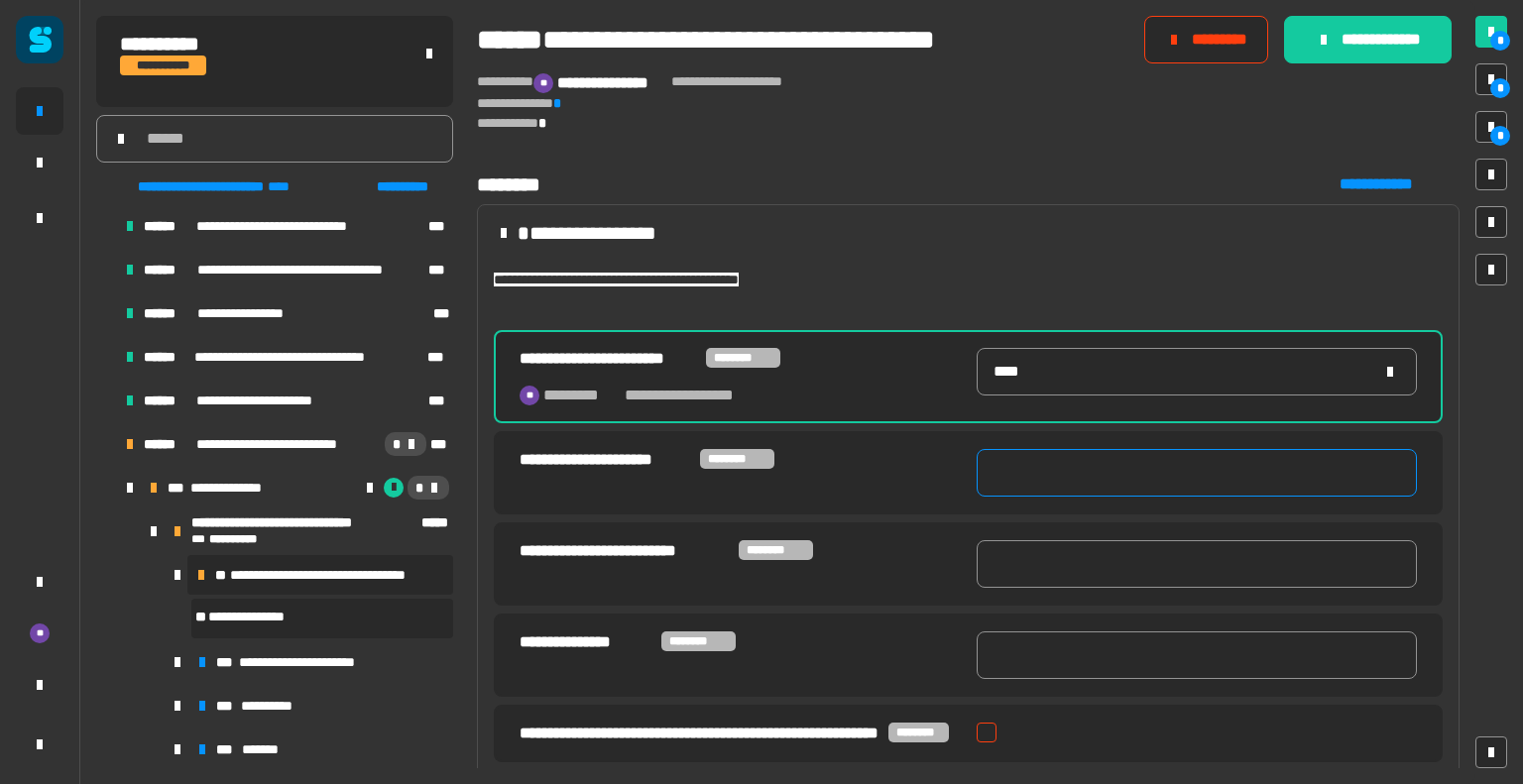 click at bounding box center (1197, 473) 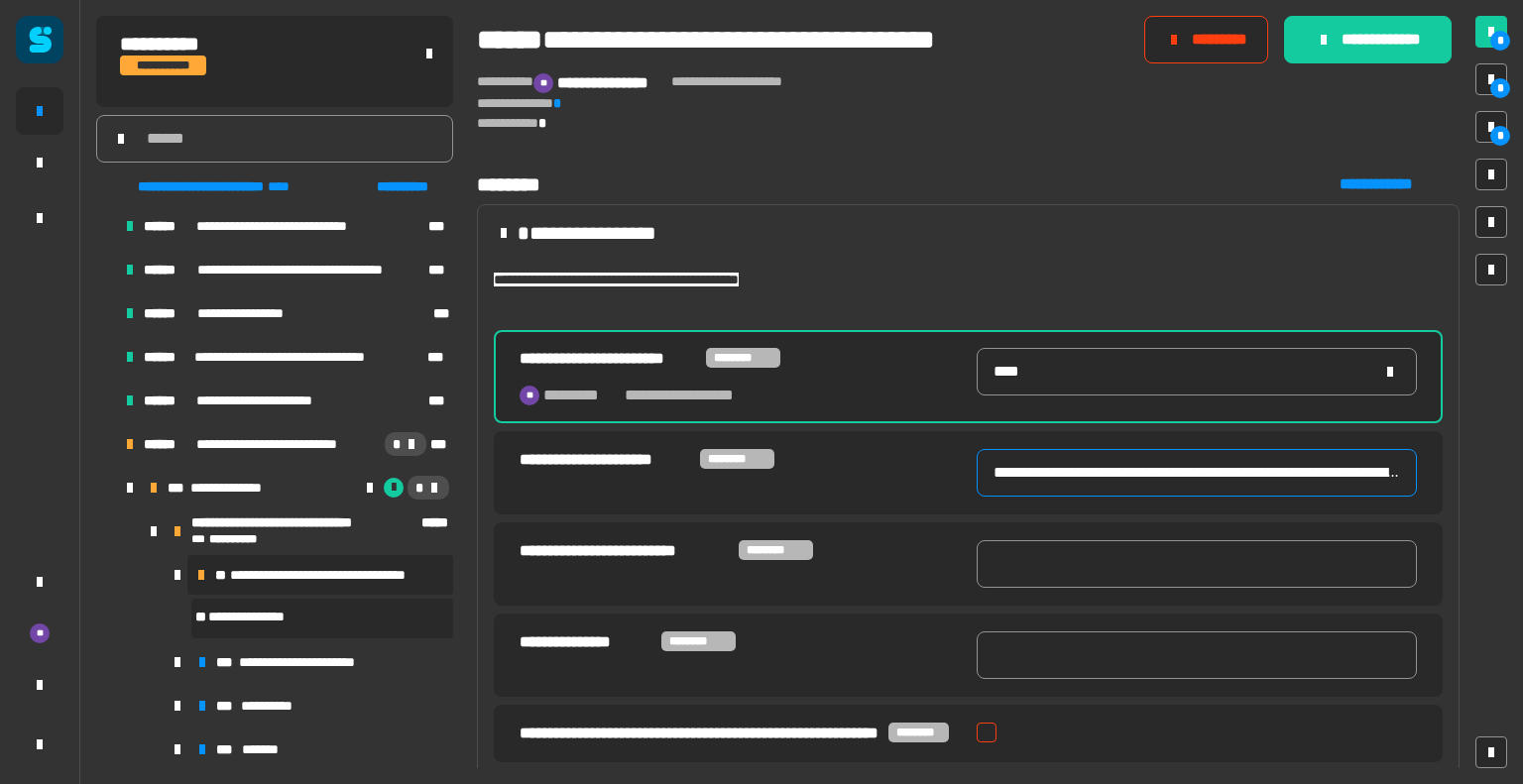 scroll, scrollTop: 0, scrollLeft: 1911, axis: horizontal 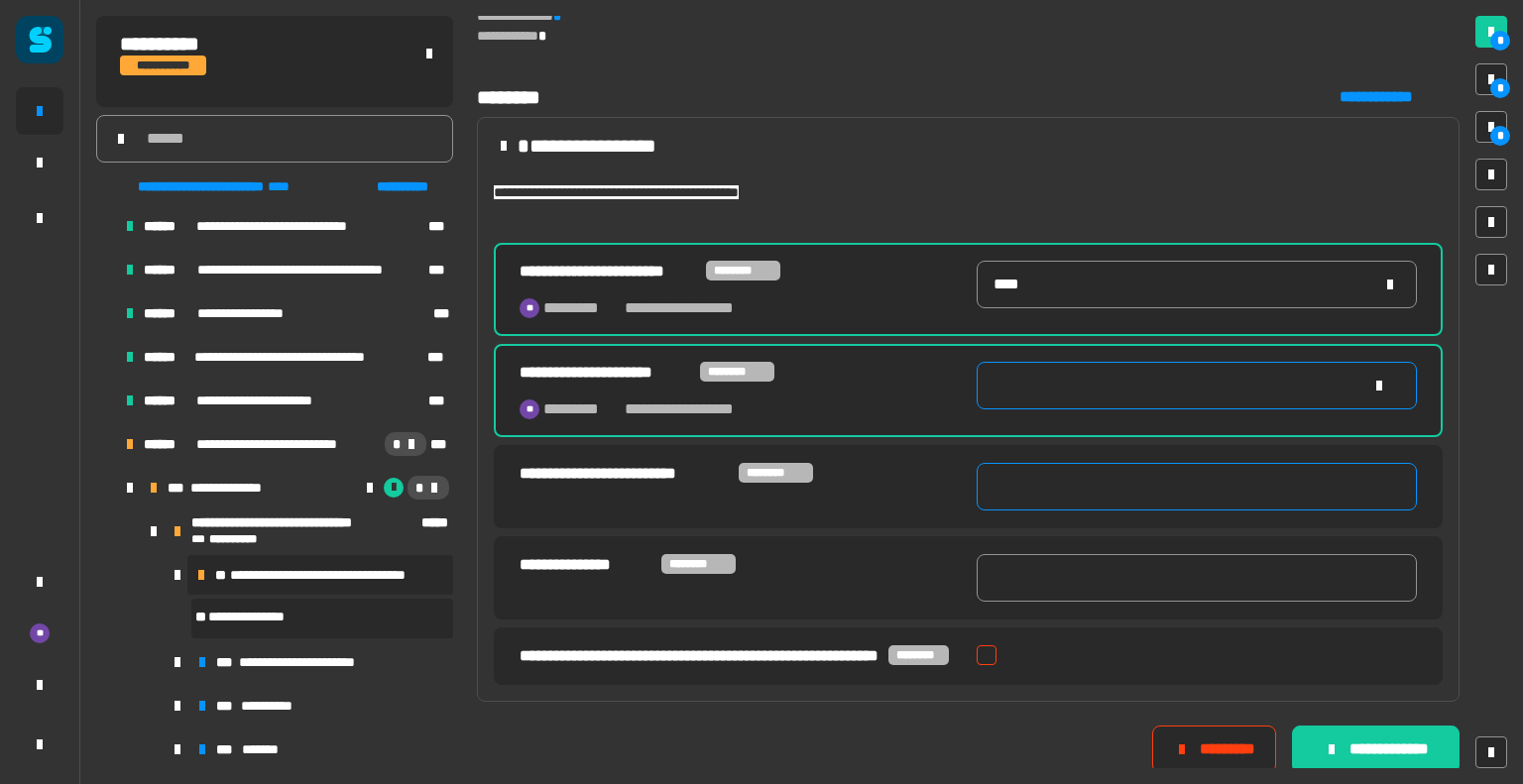 type on "**********" 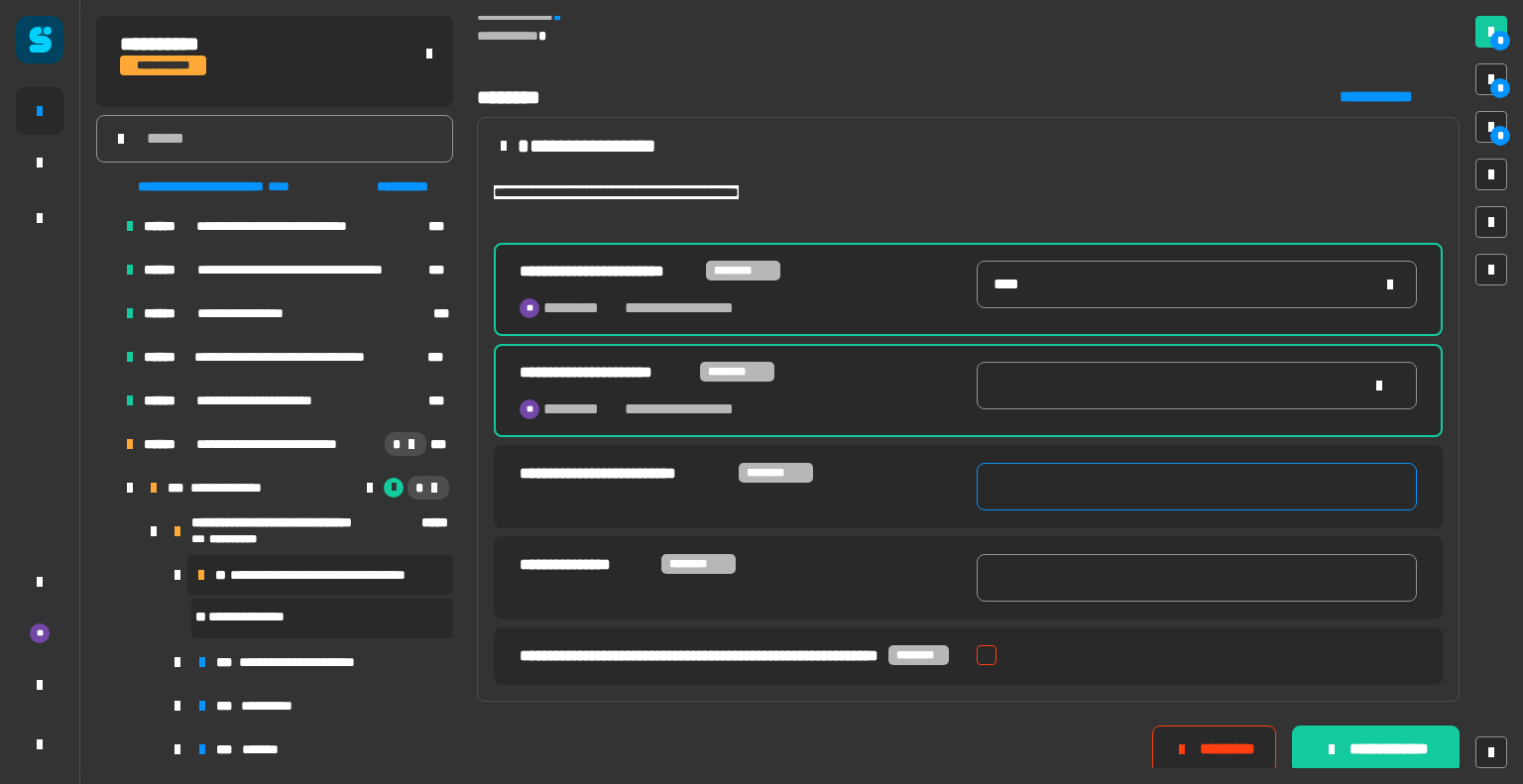 scroll, scrollTop: 0, scrollLeft: 0, axis: both 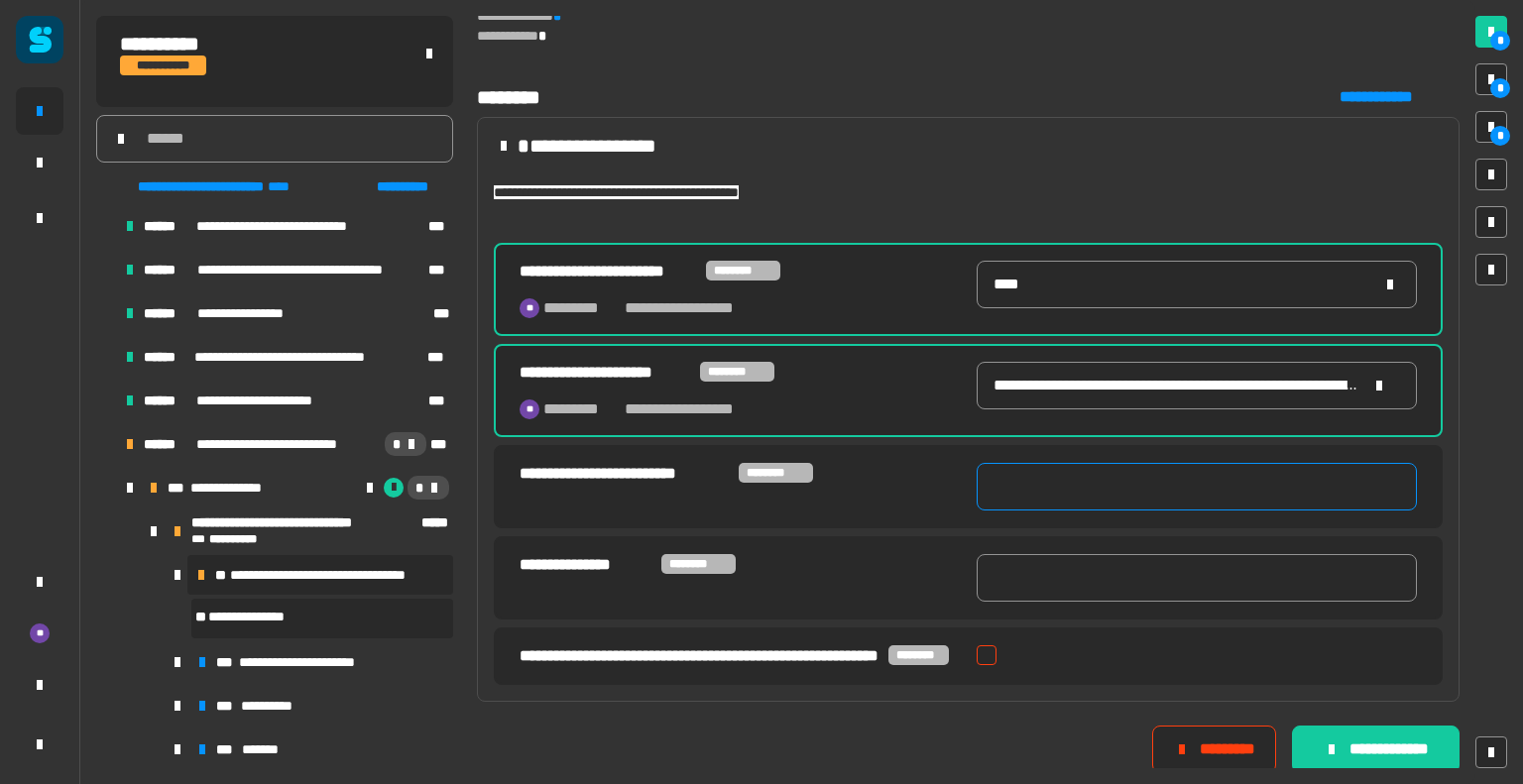 click at bounding box center (1197, 487) 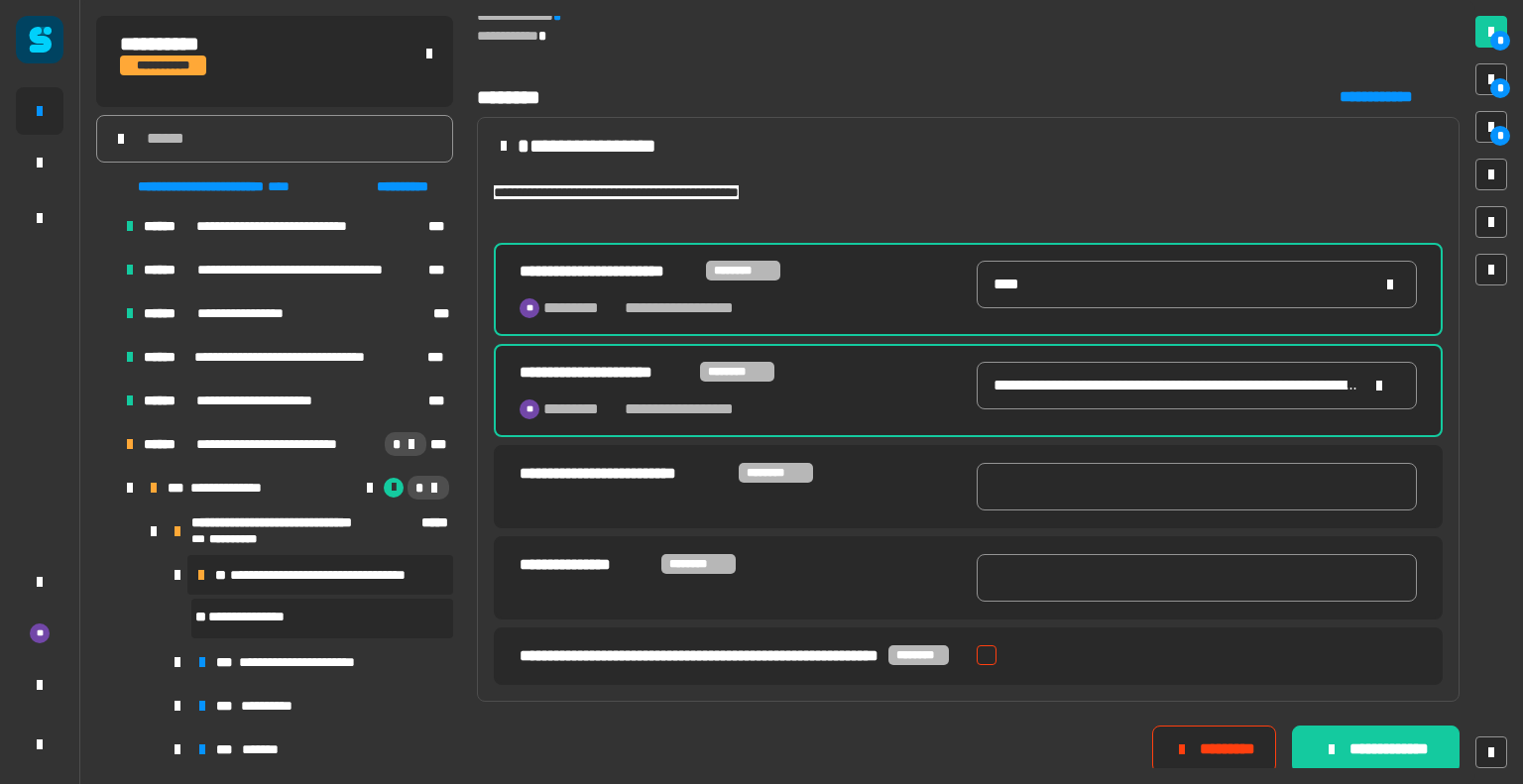 click on "**********" 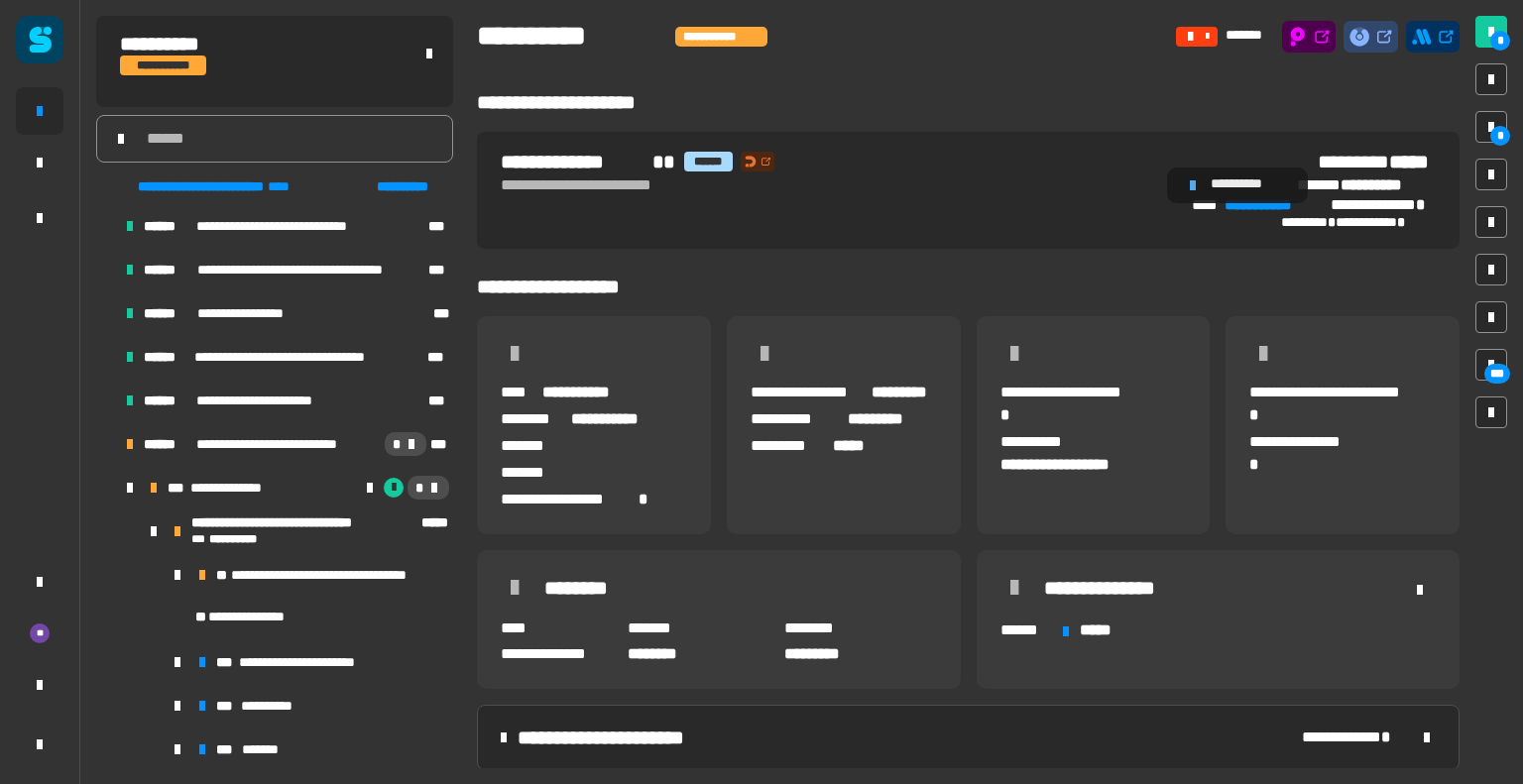 click at bounding box center [1193, 185] 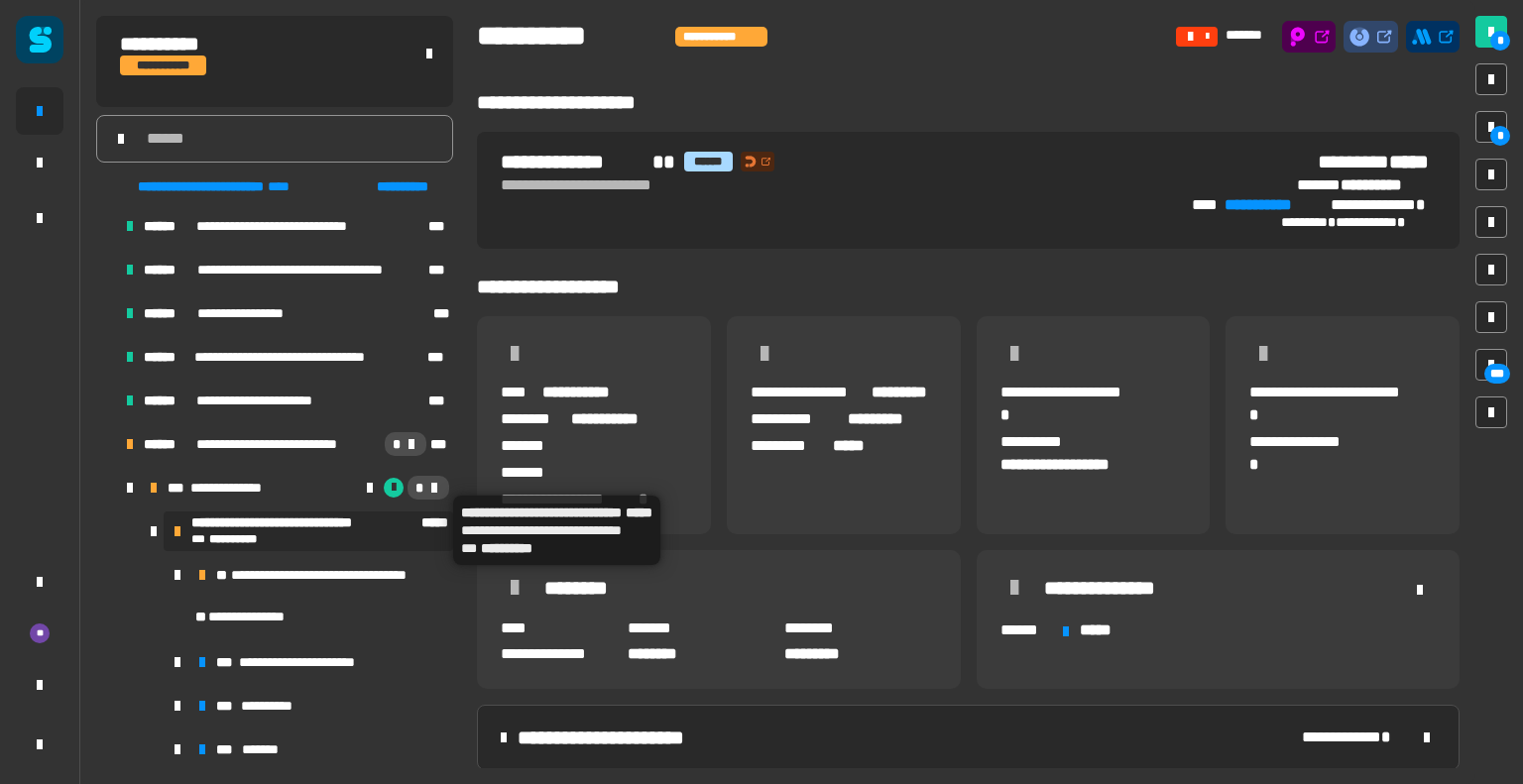 click on "**********" at bounding box center (304, 524) 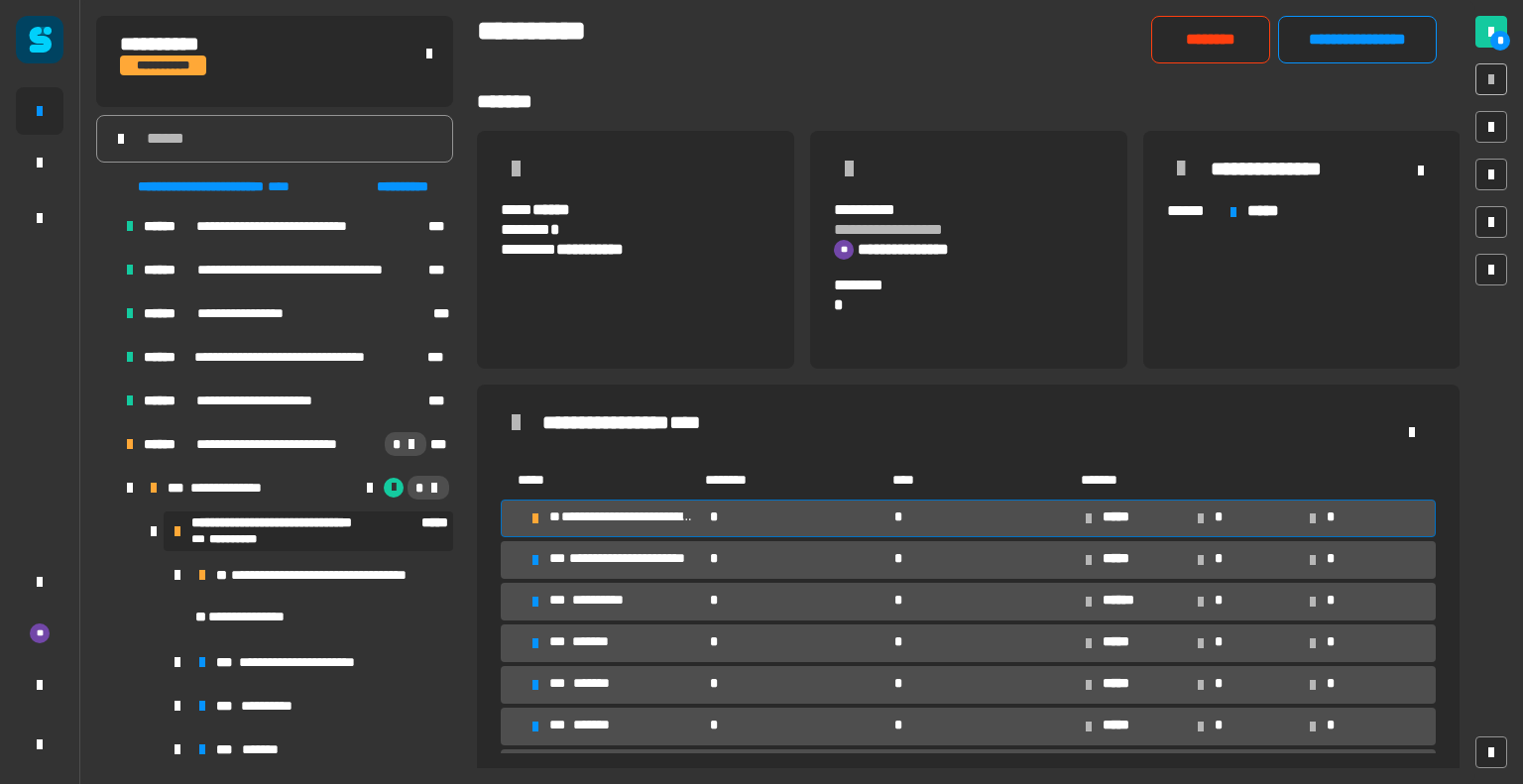 click on "**********" at bounding box center [629, 518] 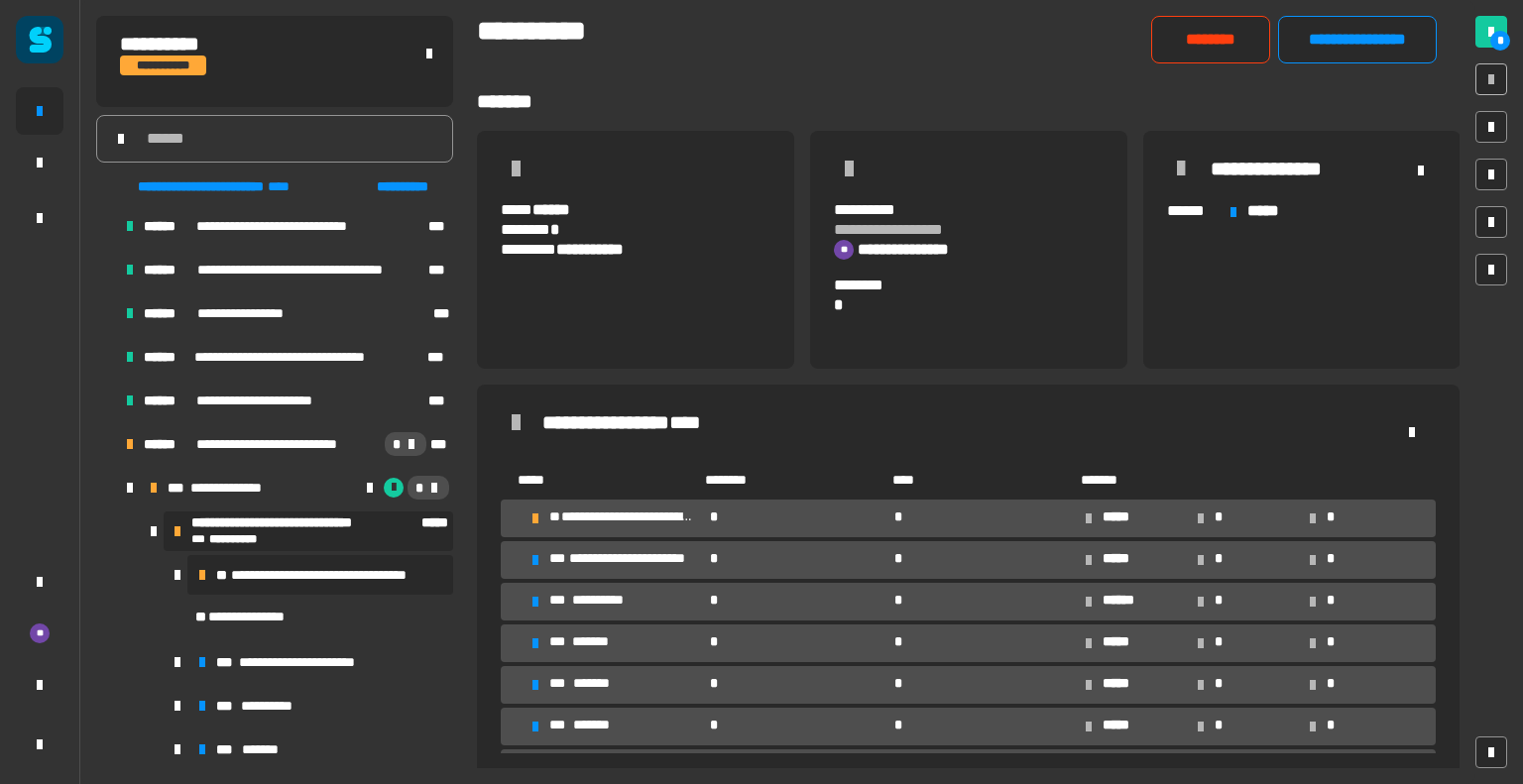 click on "**********" at bounding box center (333, 575) 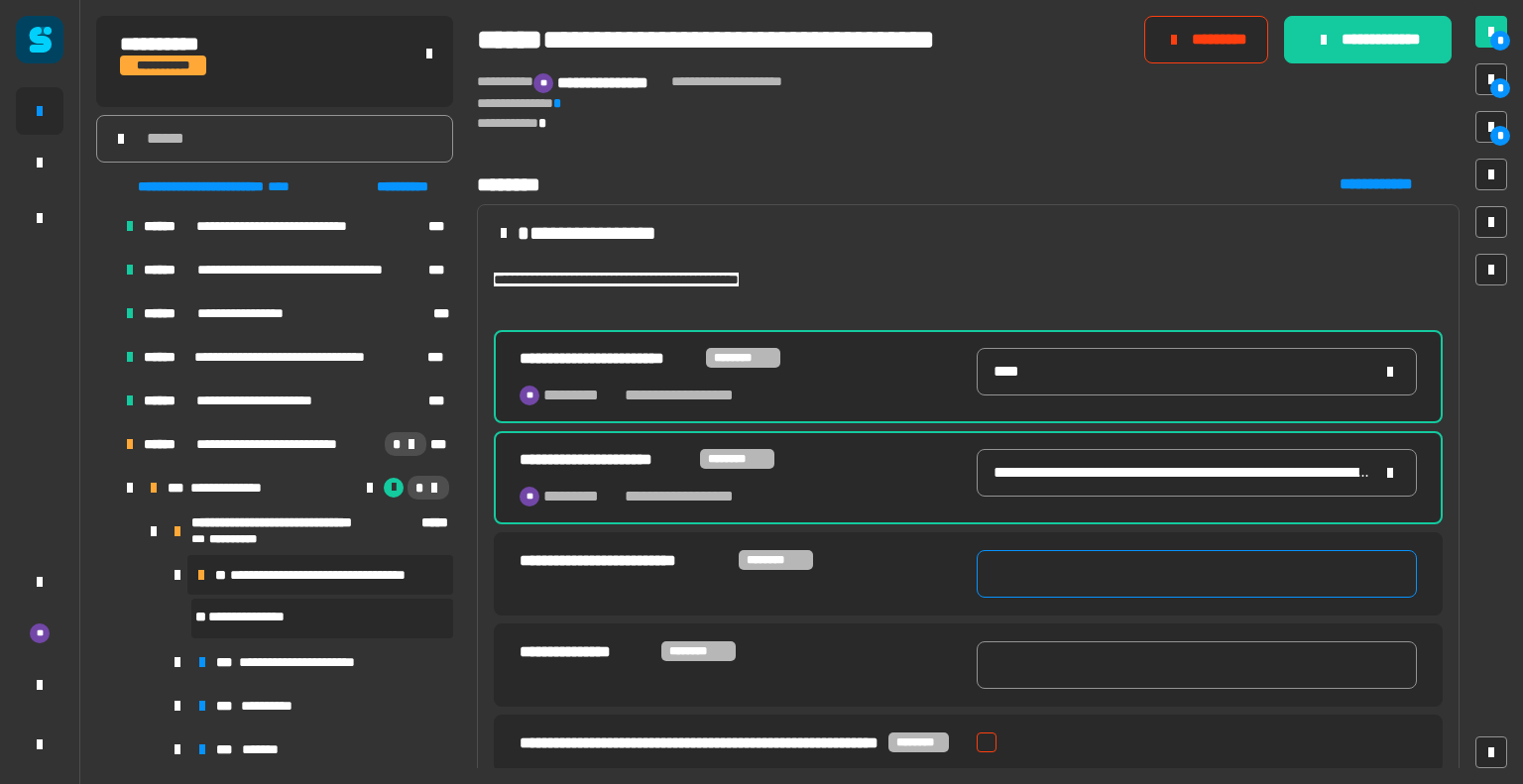 click at bounding box center [1197, 574] 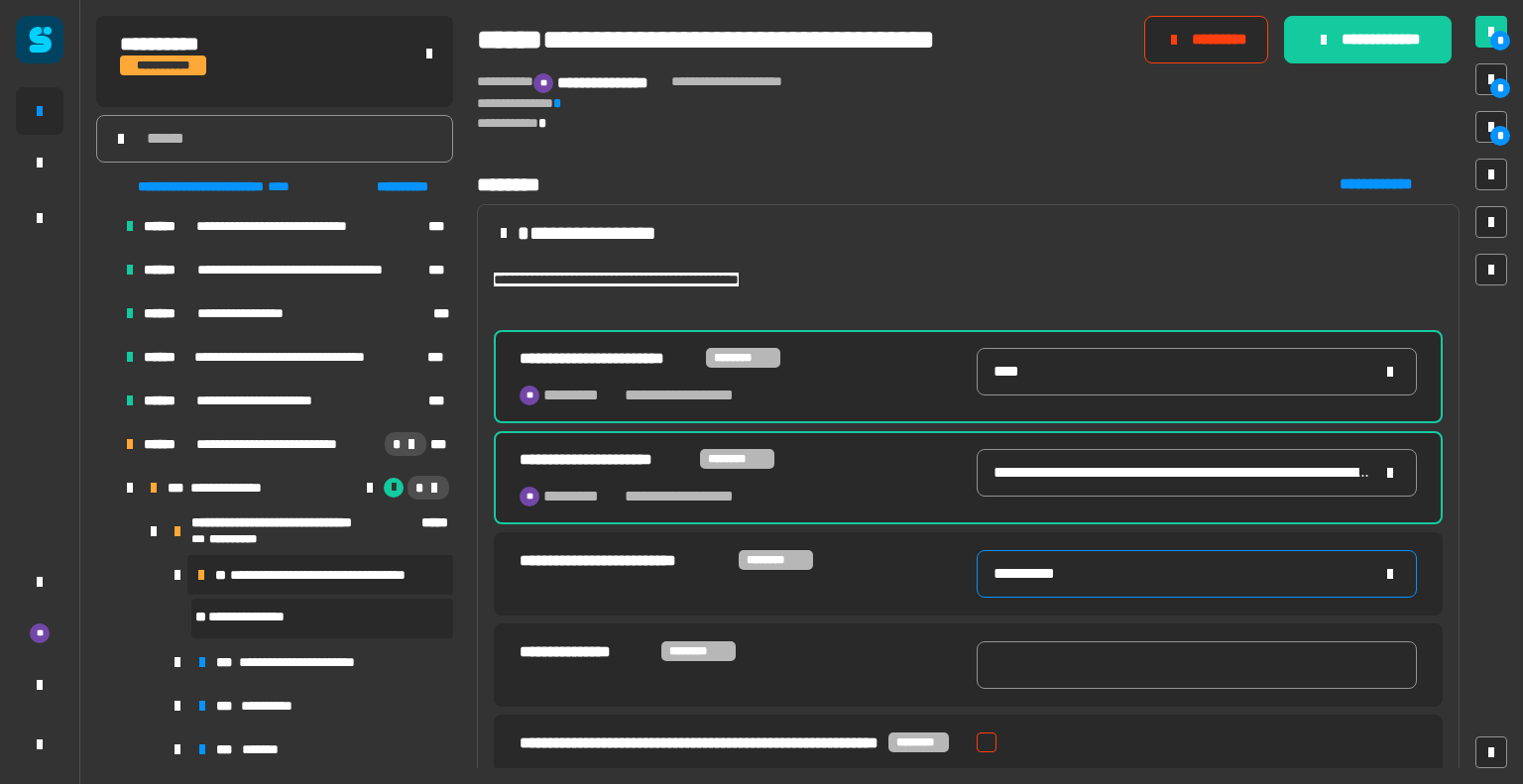 type on "**********" 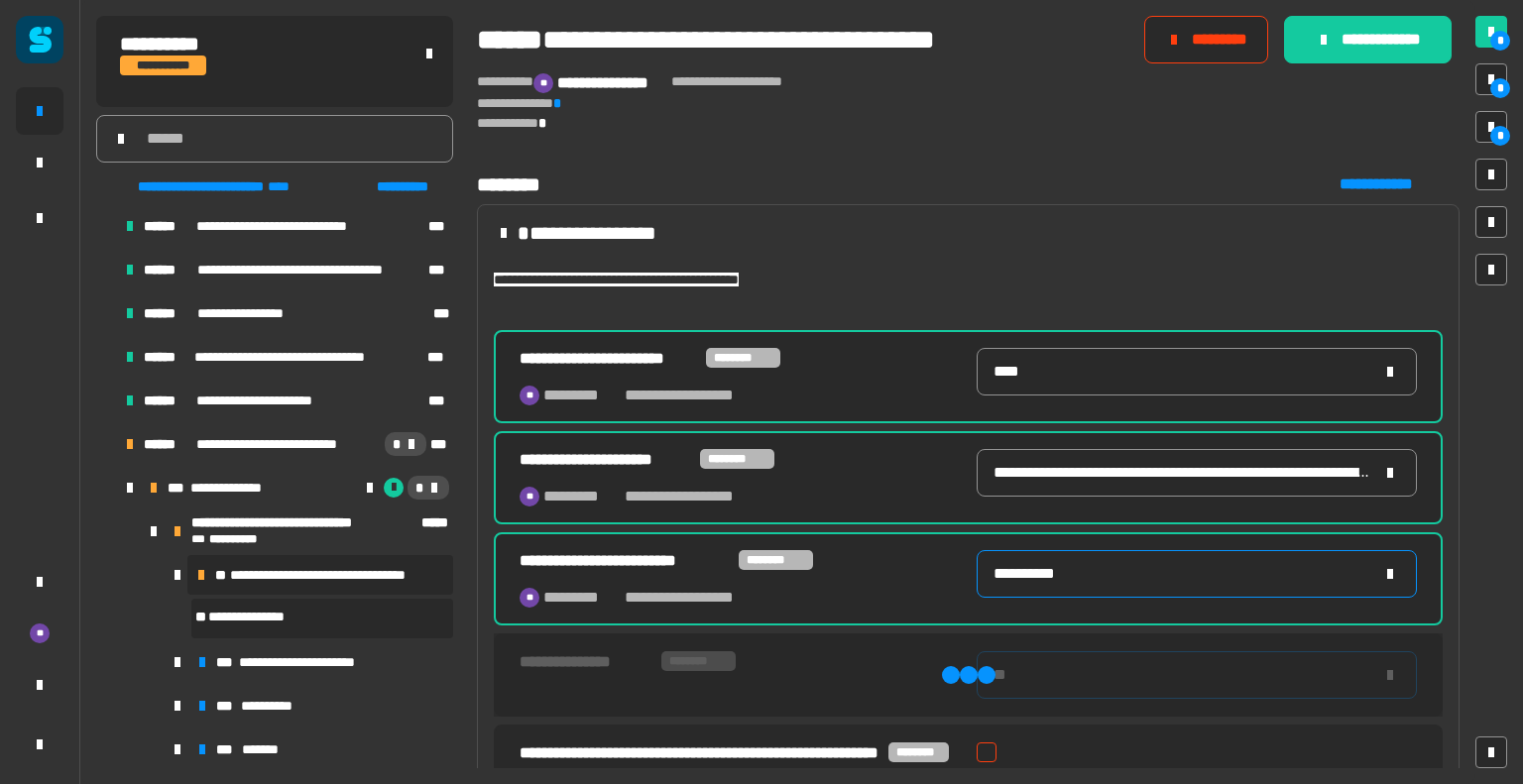 type on "*" 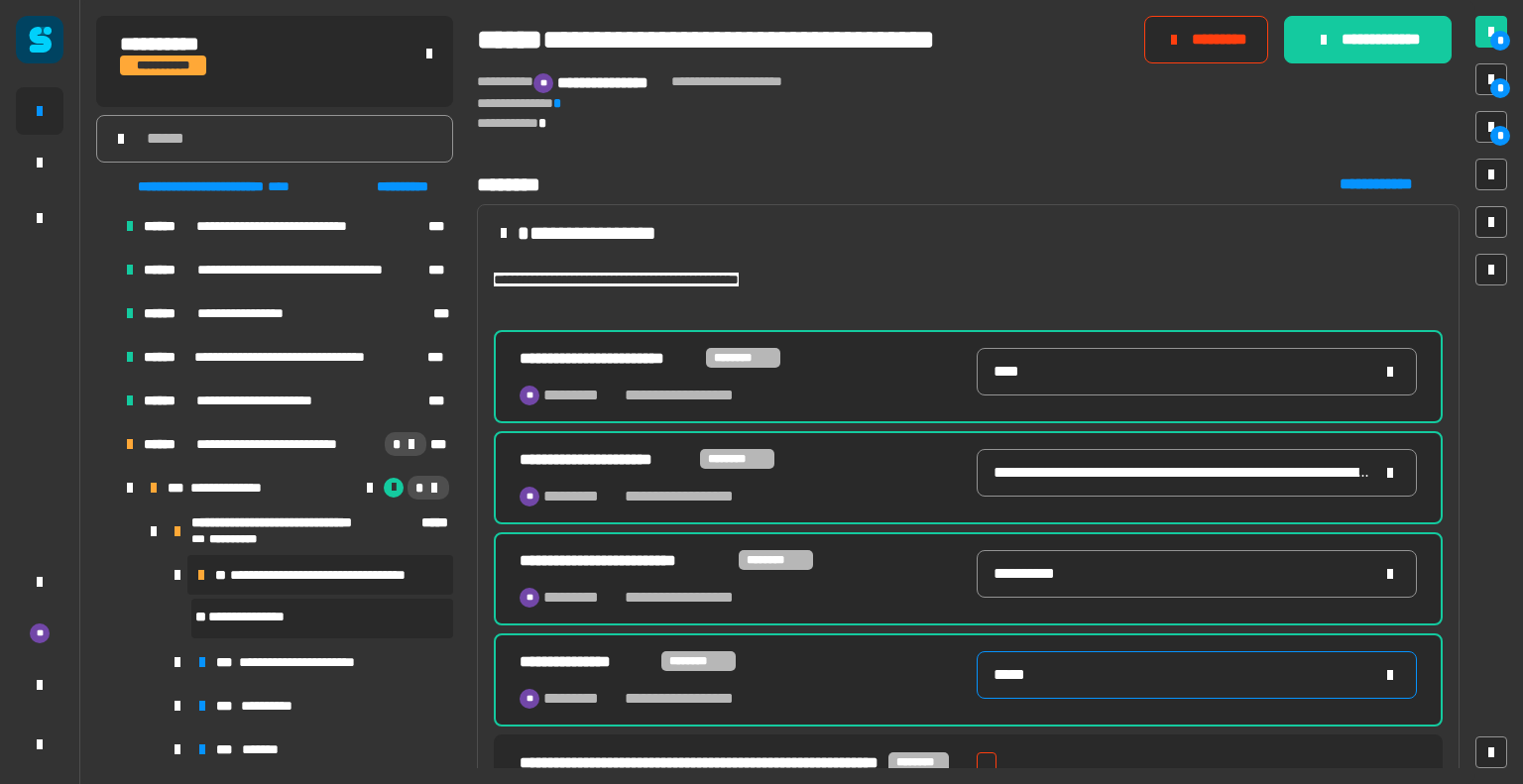scroll, scrollTop: 107, scrollLeft: 0, axis: vertical 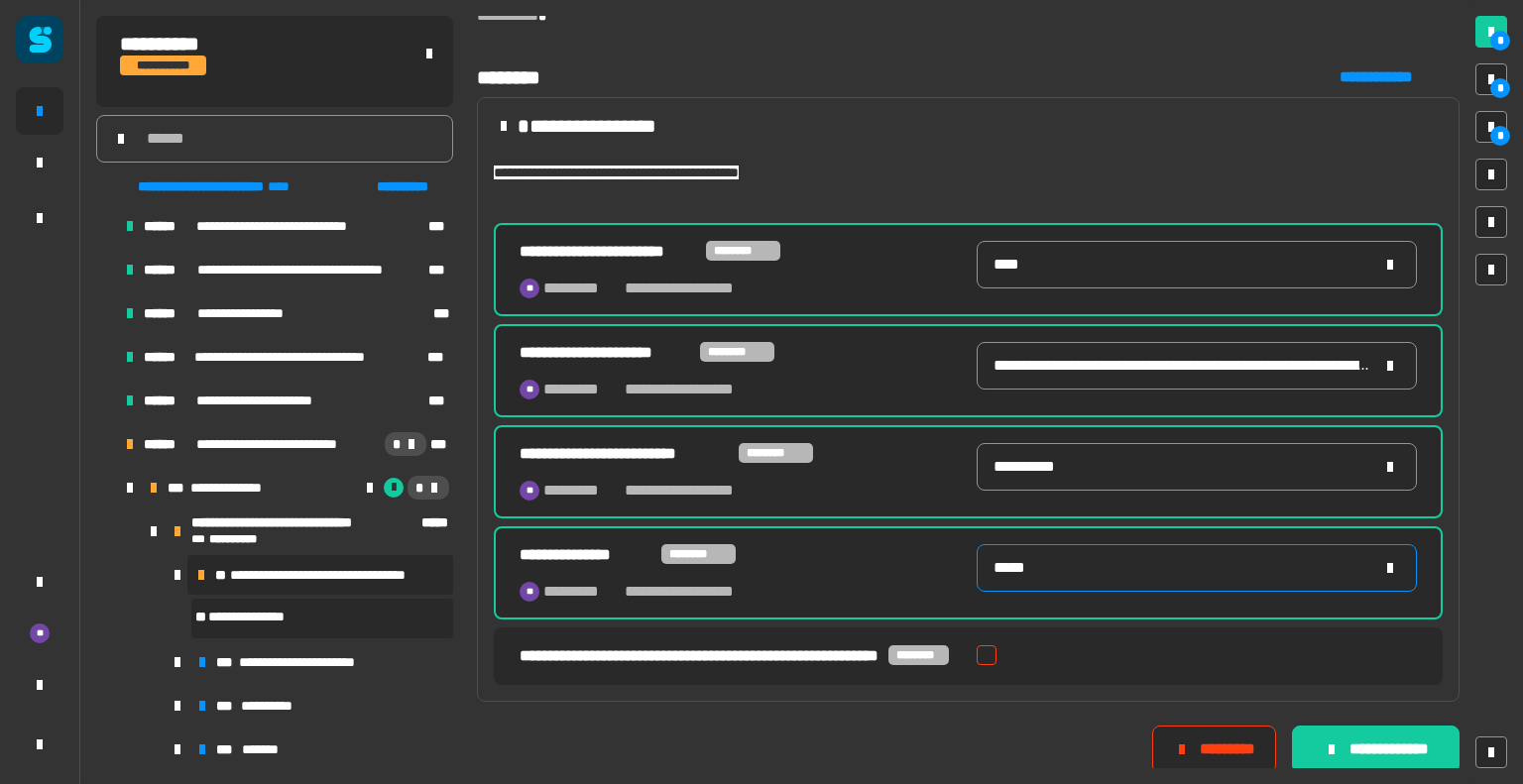 type on "*****" 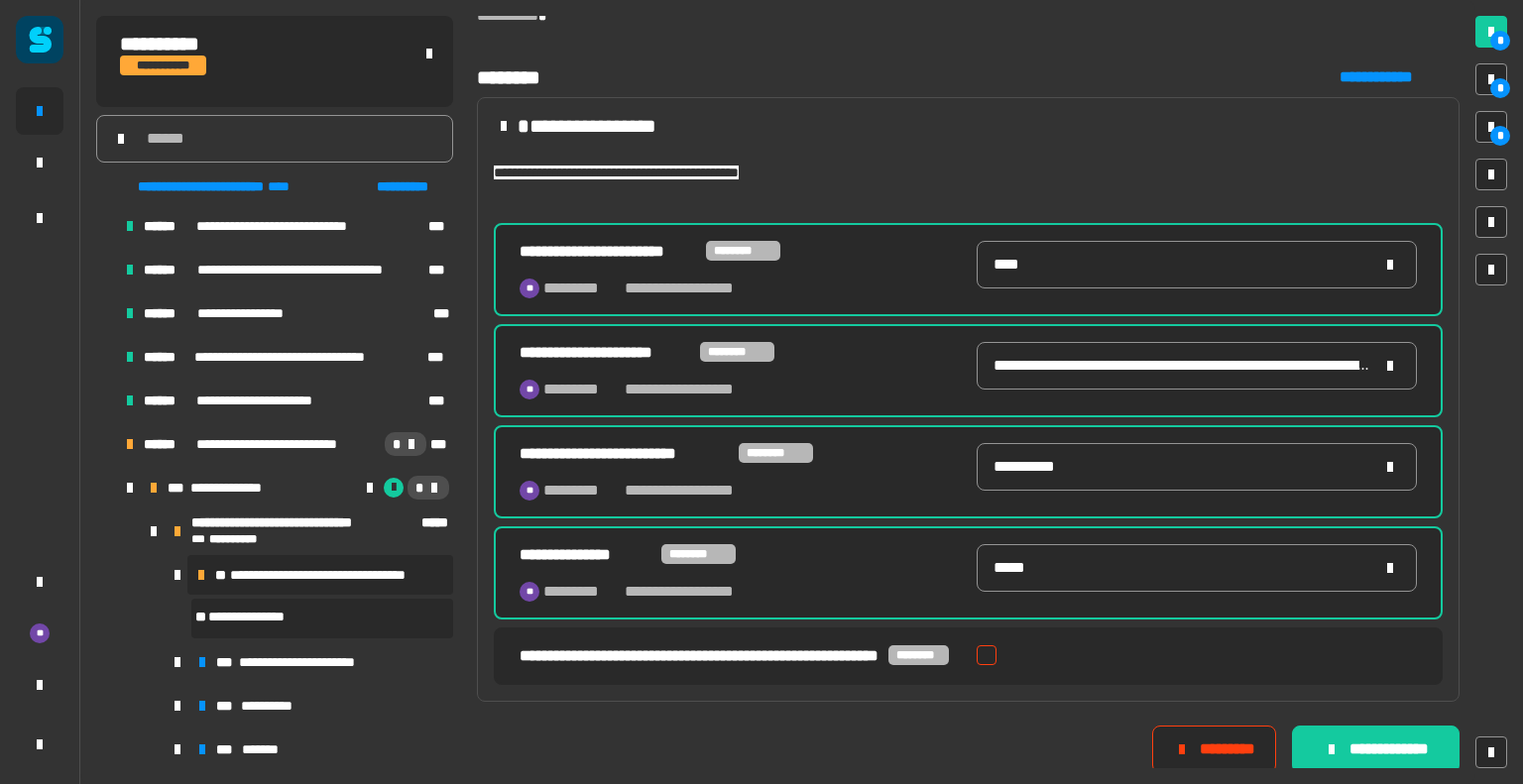click at bounding box center [987, 655] 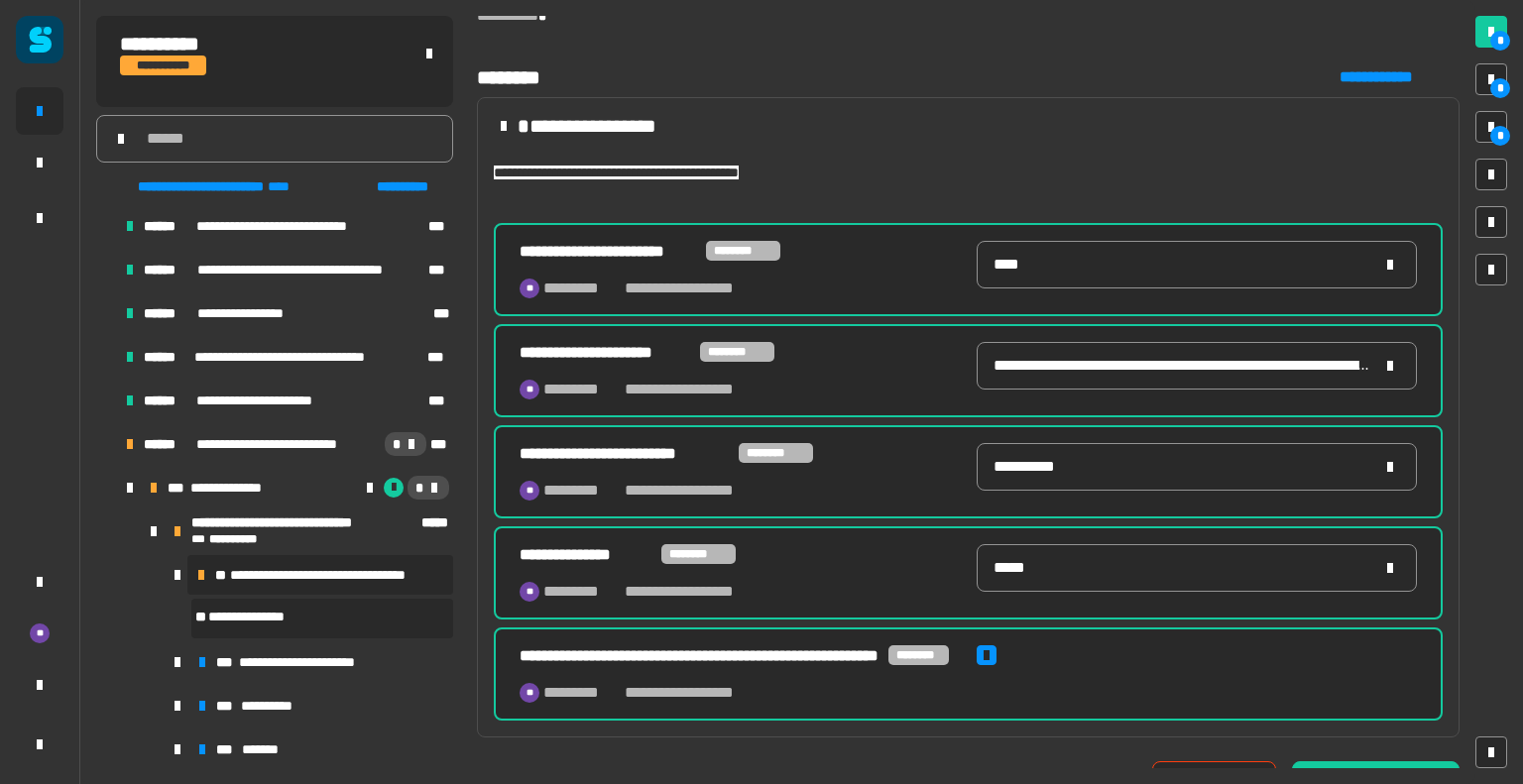 scroll, scrollTop: 143, scrollLeft: 0, axis: vertical 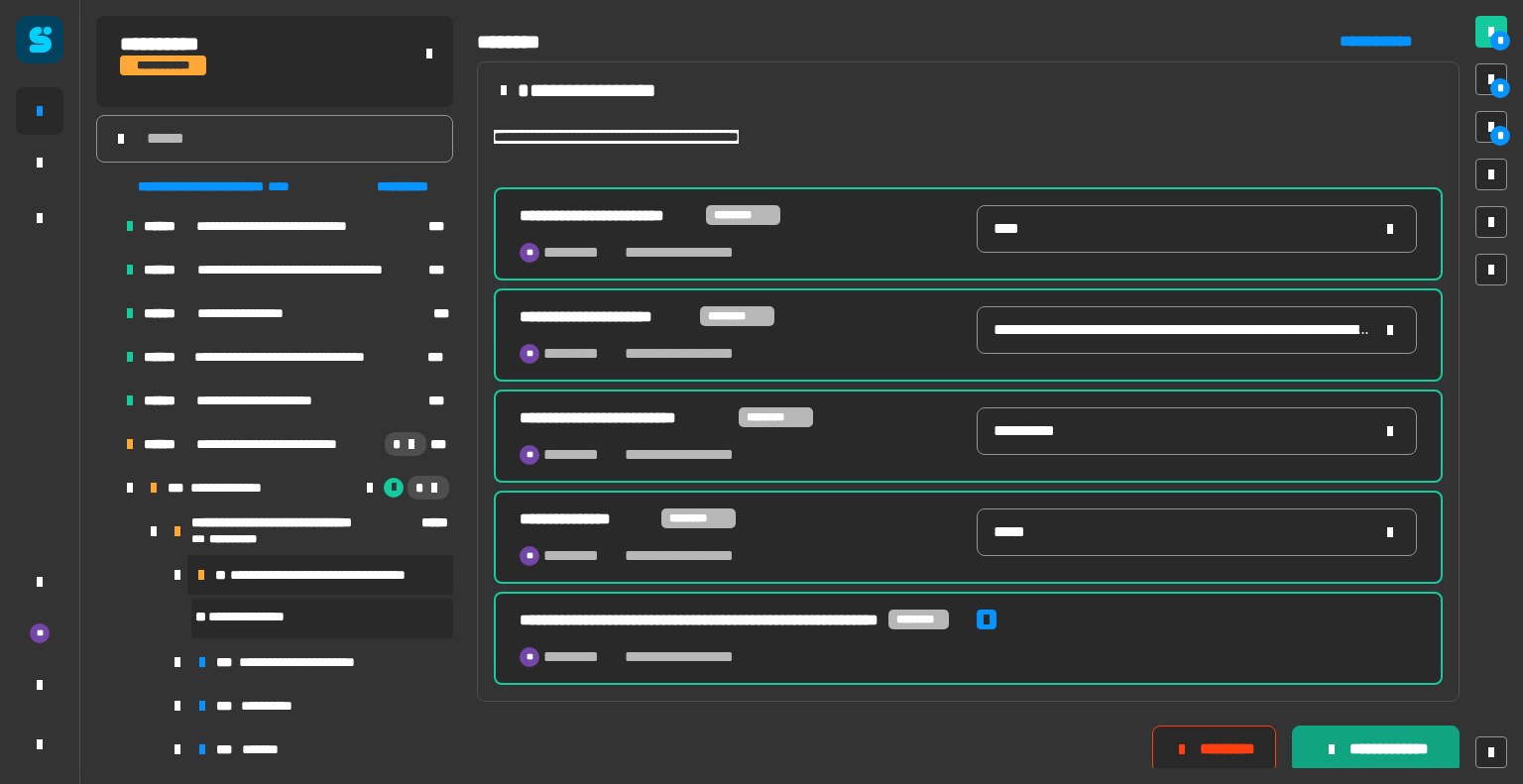 click on "**********" 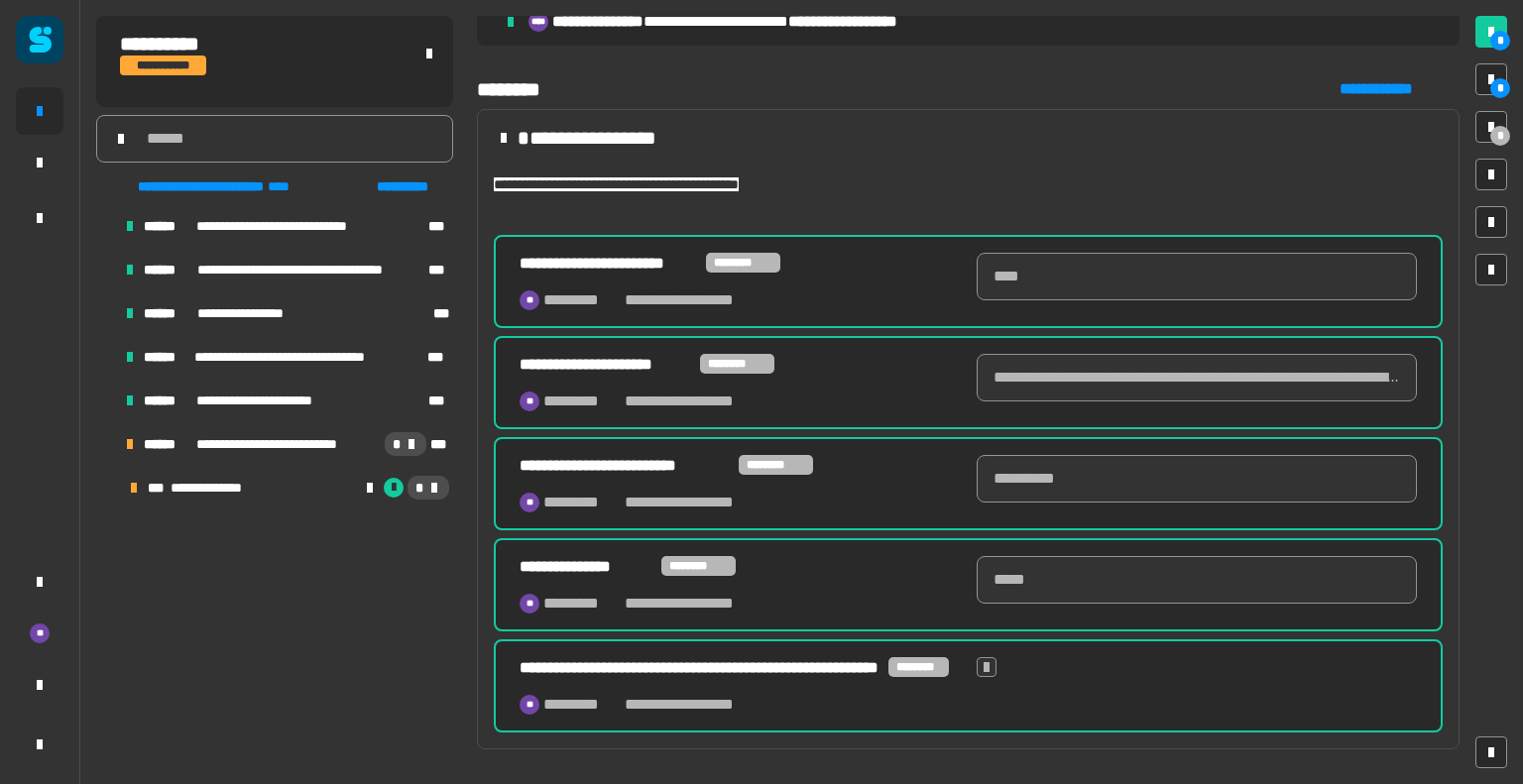scroll, scrollTop: 0, scrollLeft: 0, axis: both 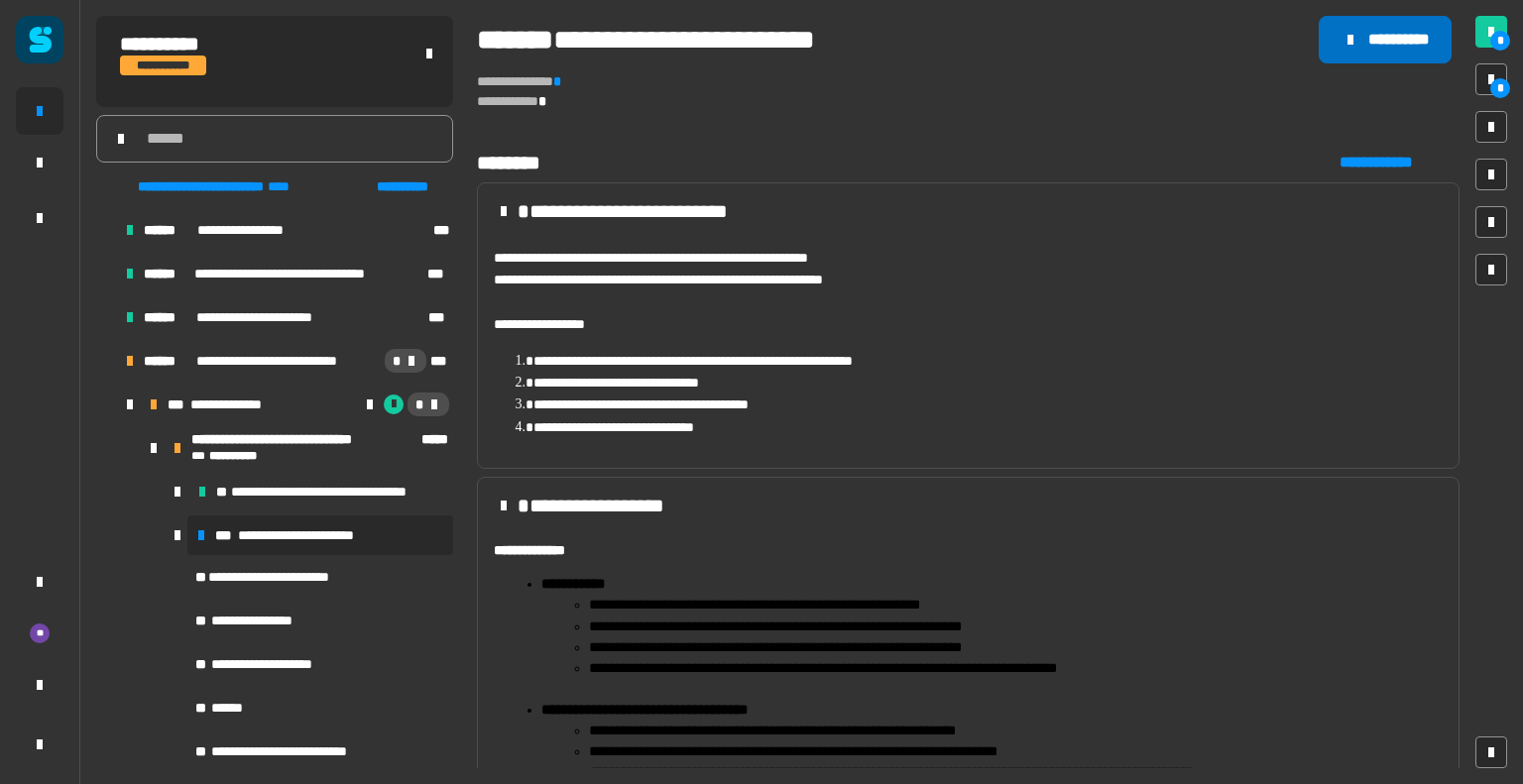 click 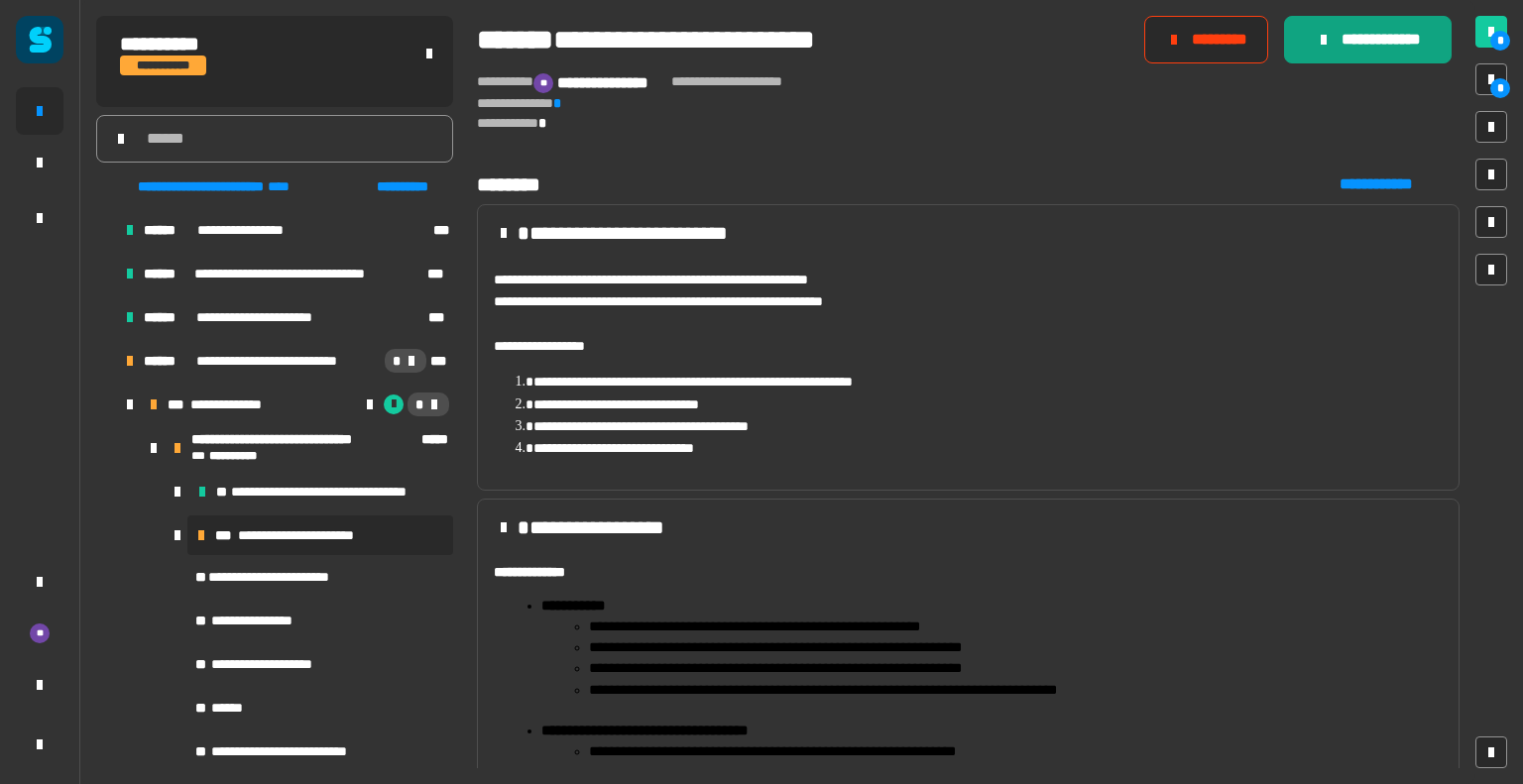 click on "**********" 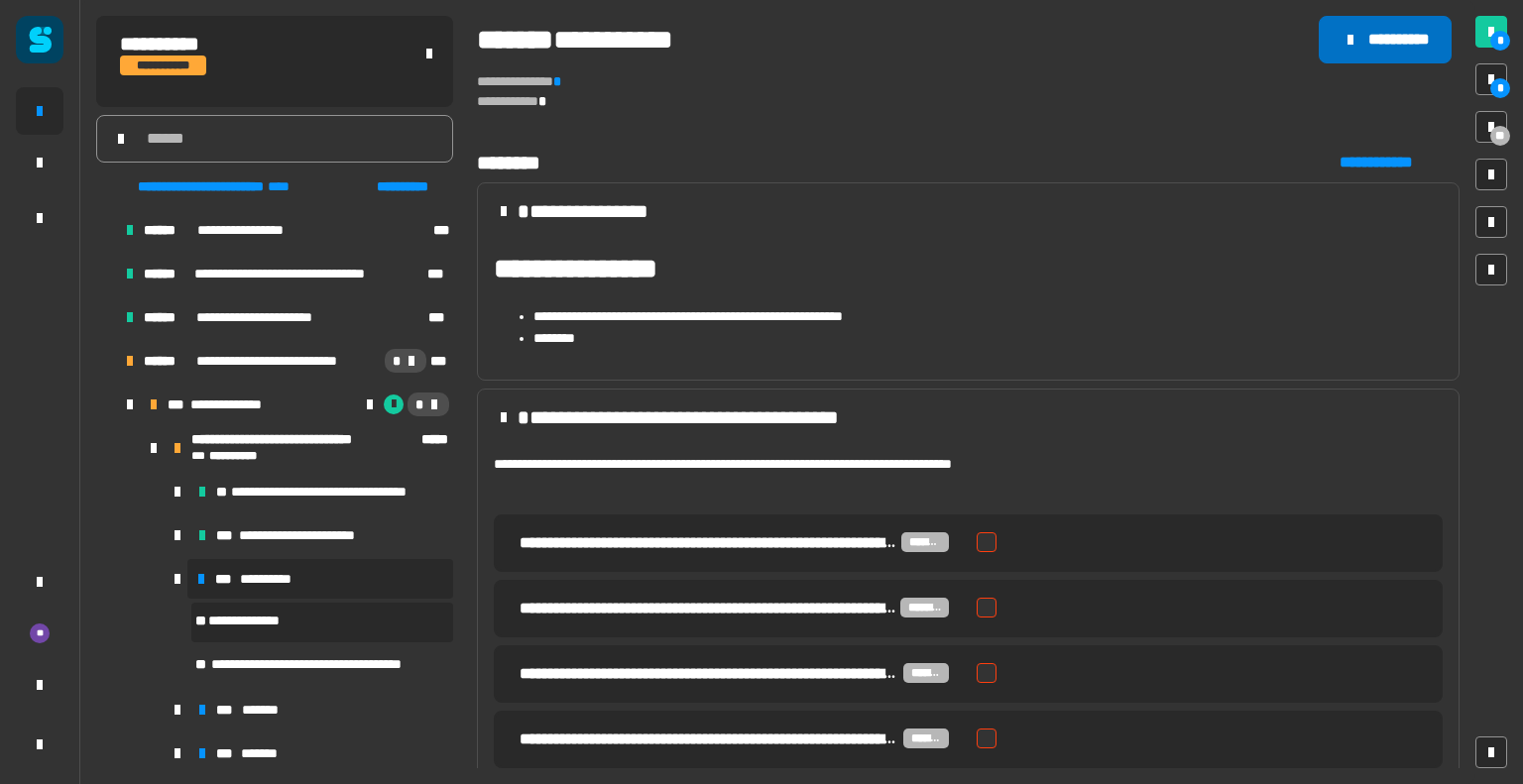 click on "**********" 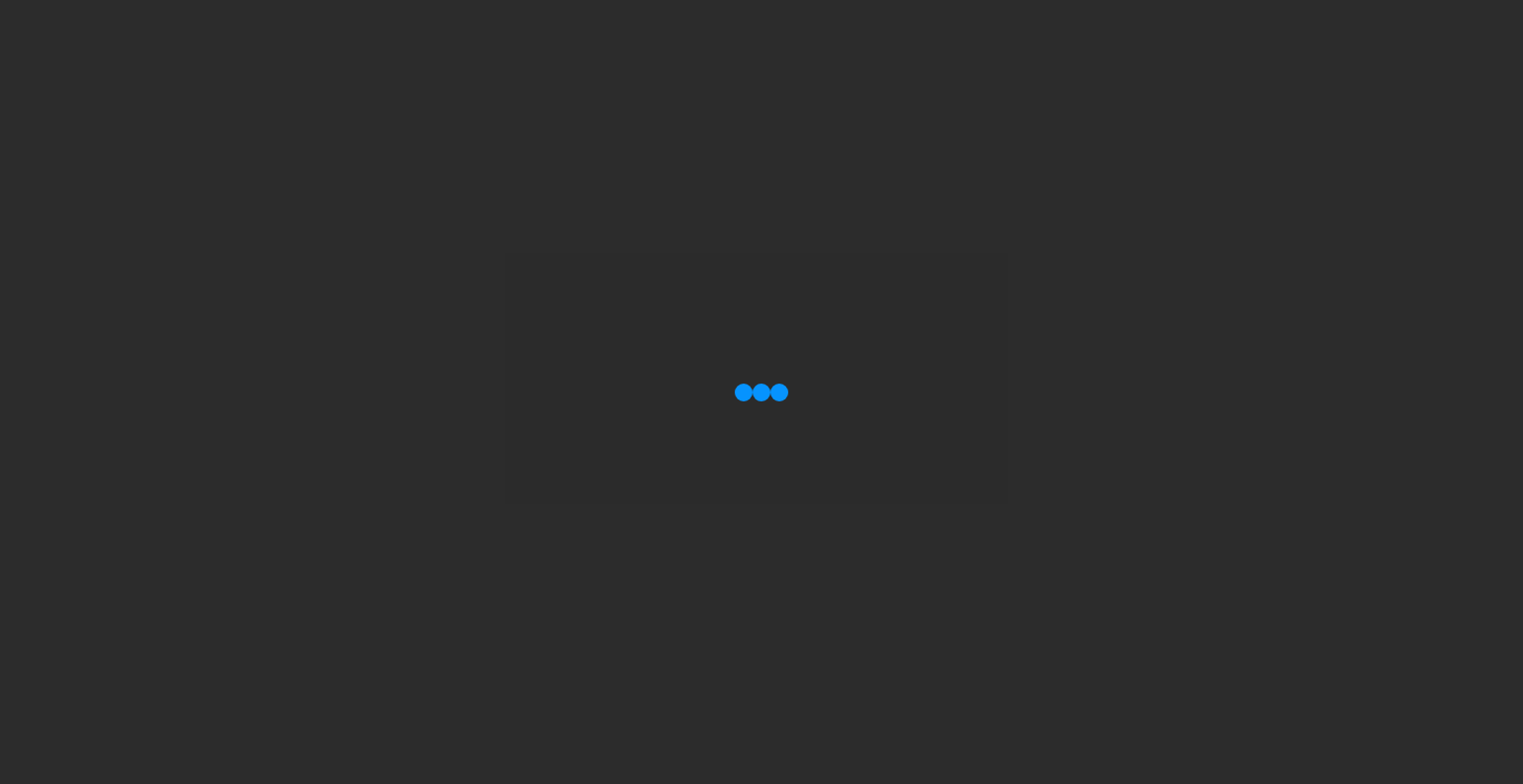 scroll, scrollTop: 0, scrollLeft: 0, axis: both 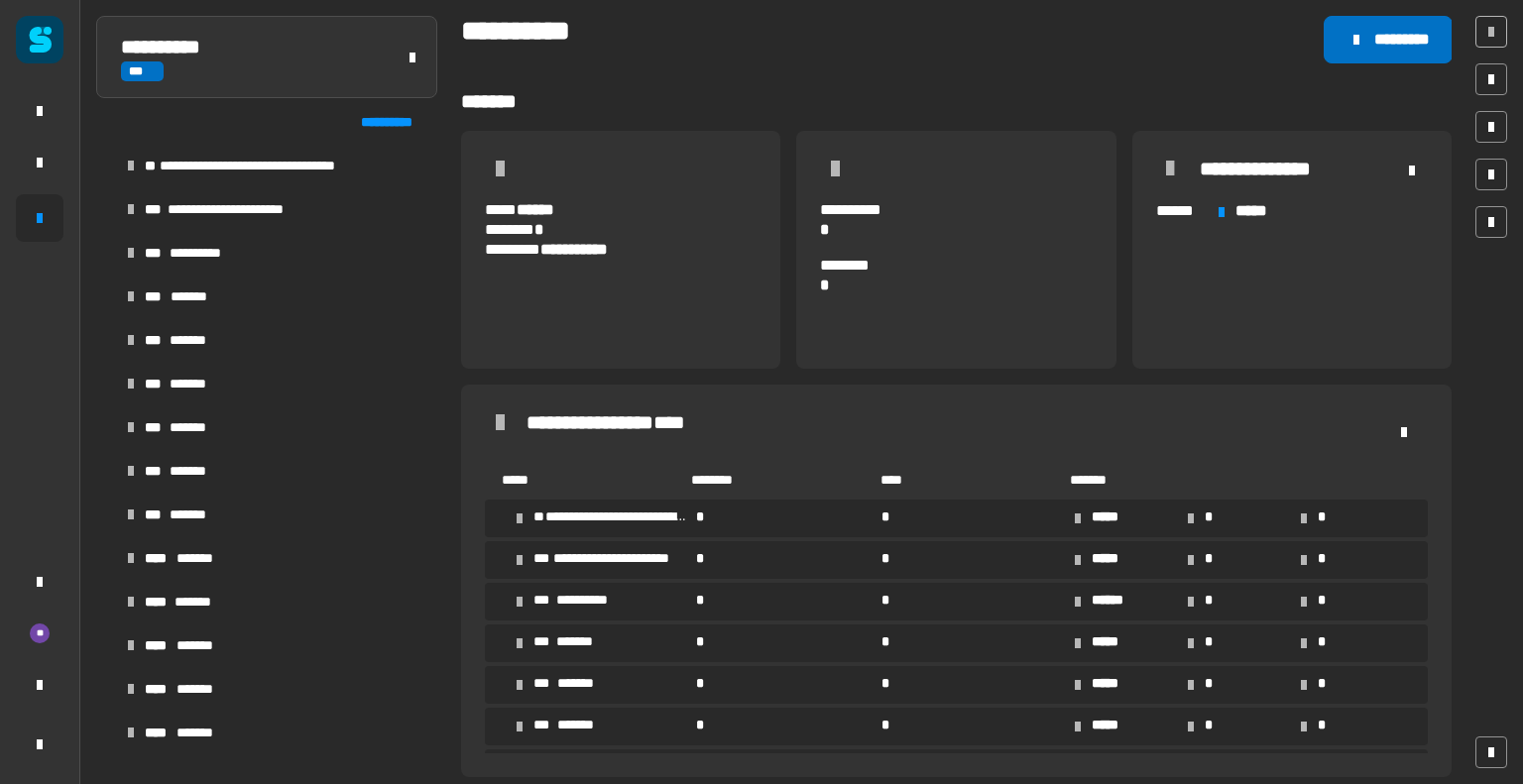 click on "*********" 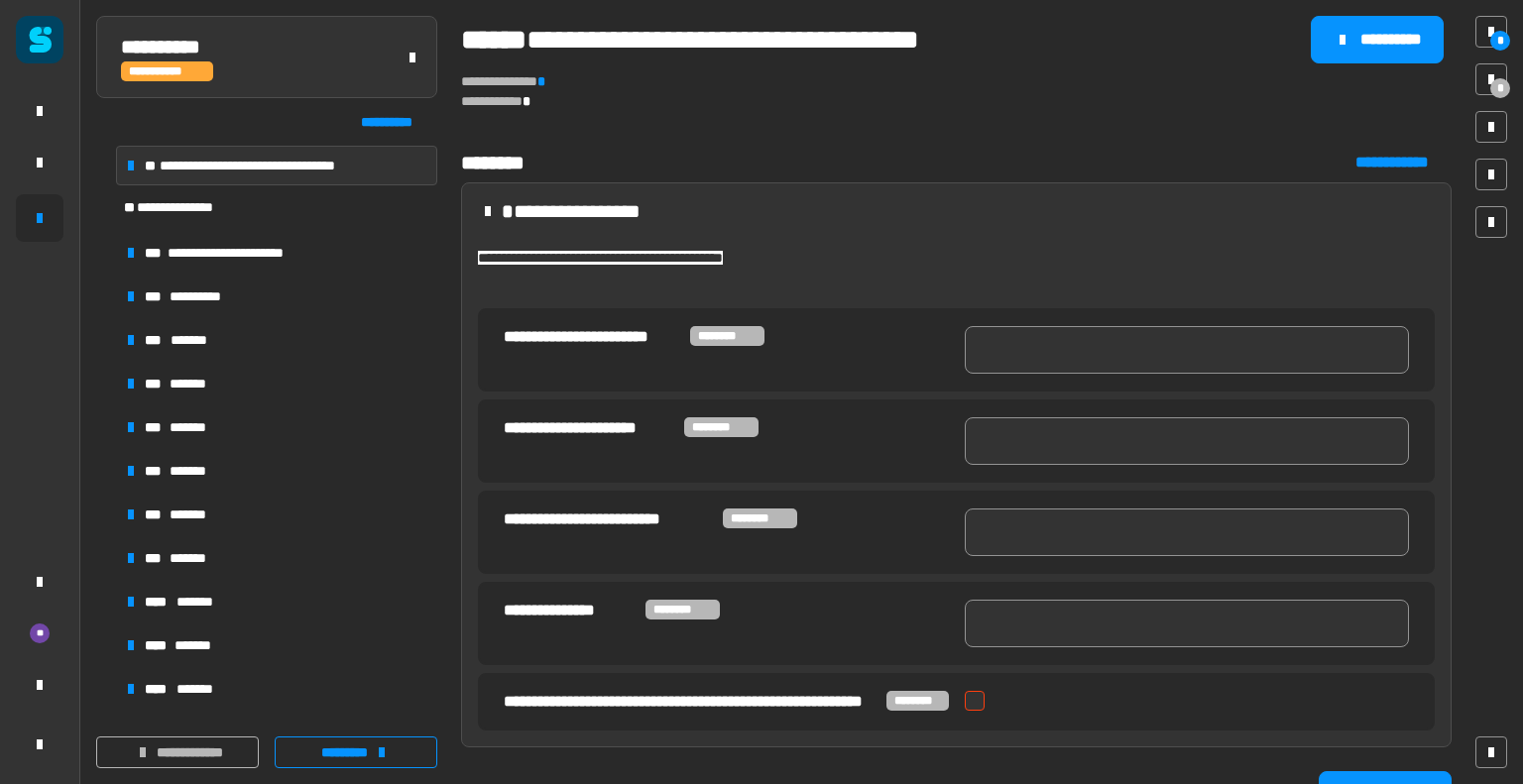 click on "**********" 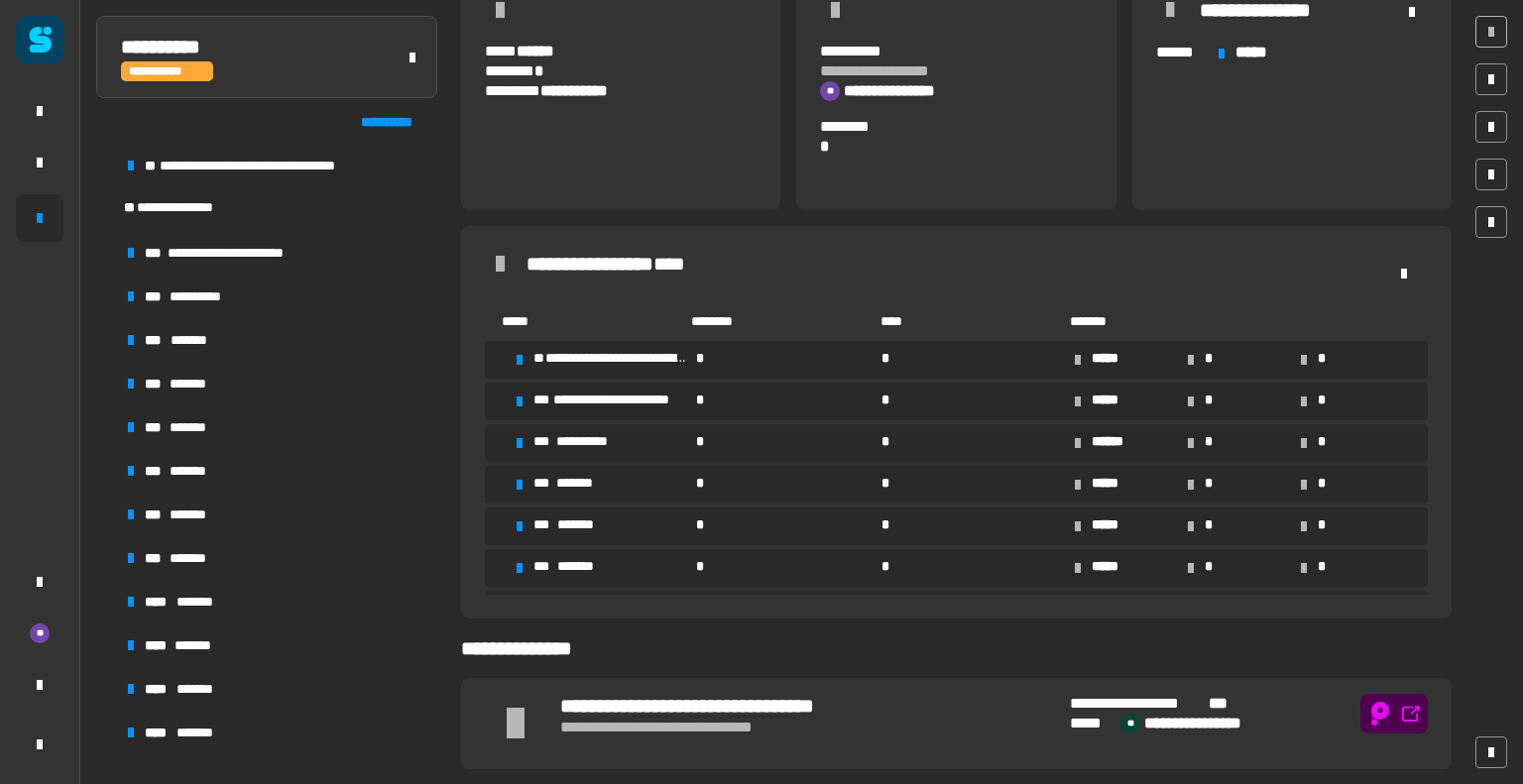 scroll, scrollTop: 0, scrollLeft: 0, axis: both 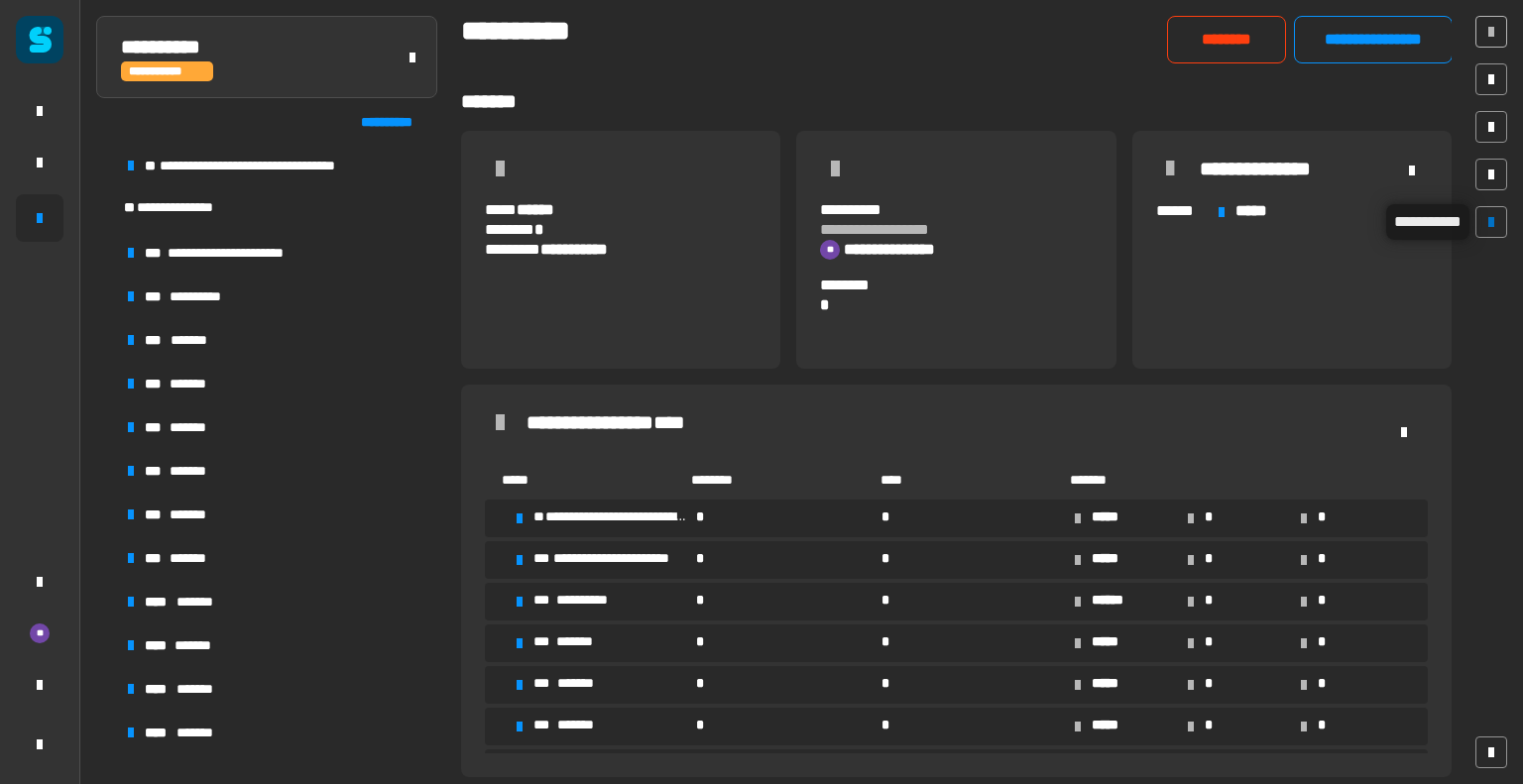 click at bounding box center [1491, 222] 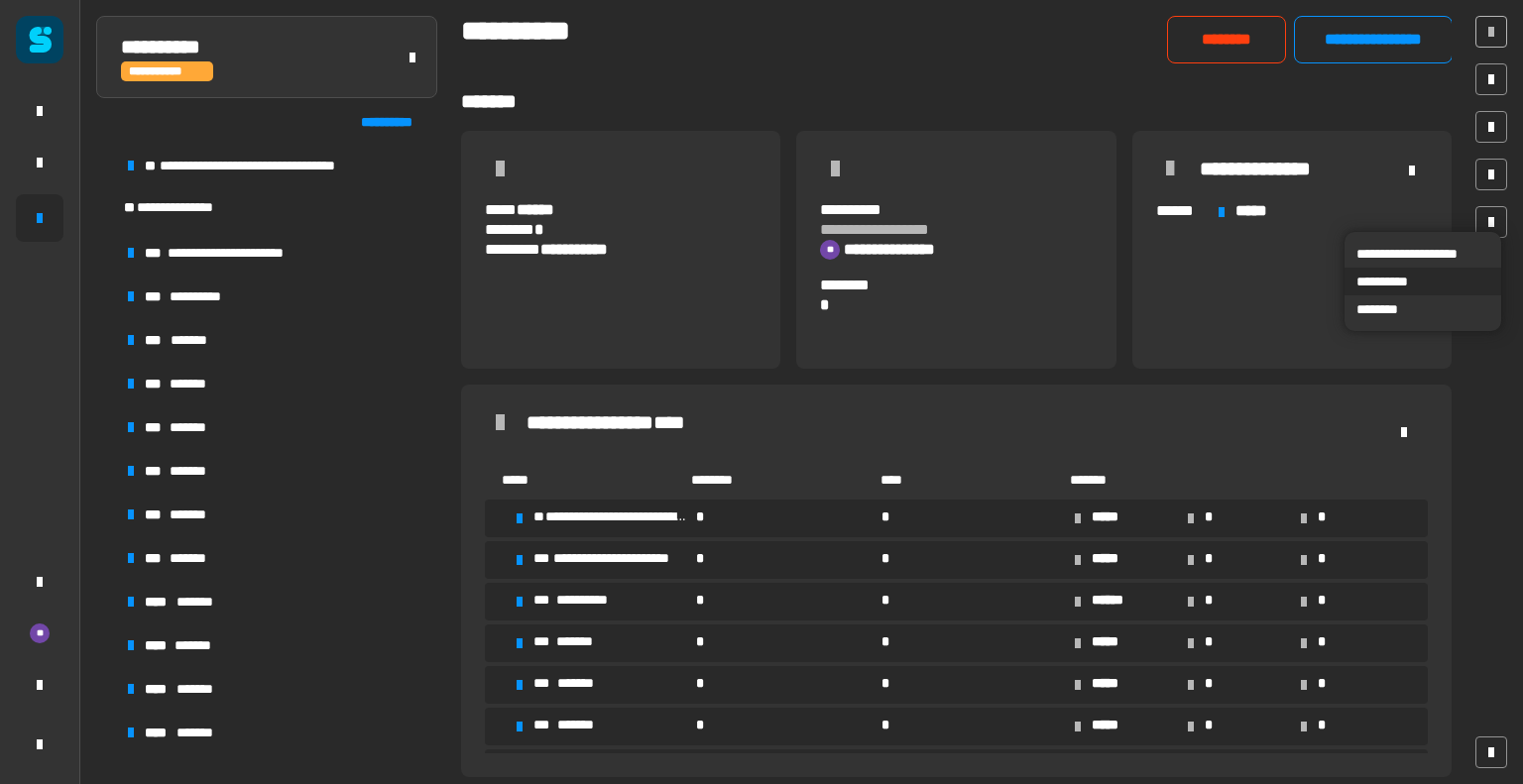 click on "**********" at bounding box center (1423, 281) 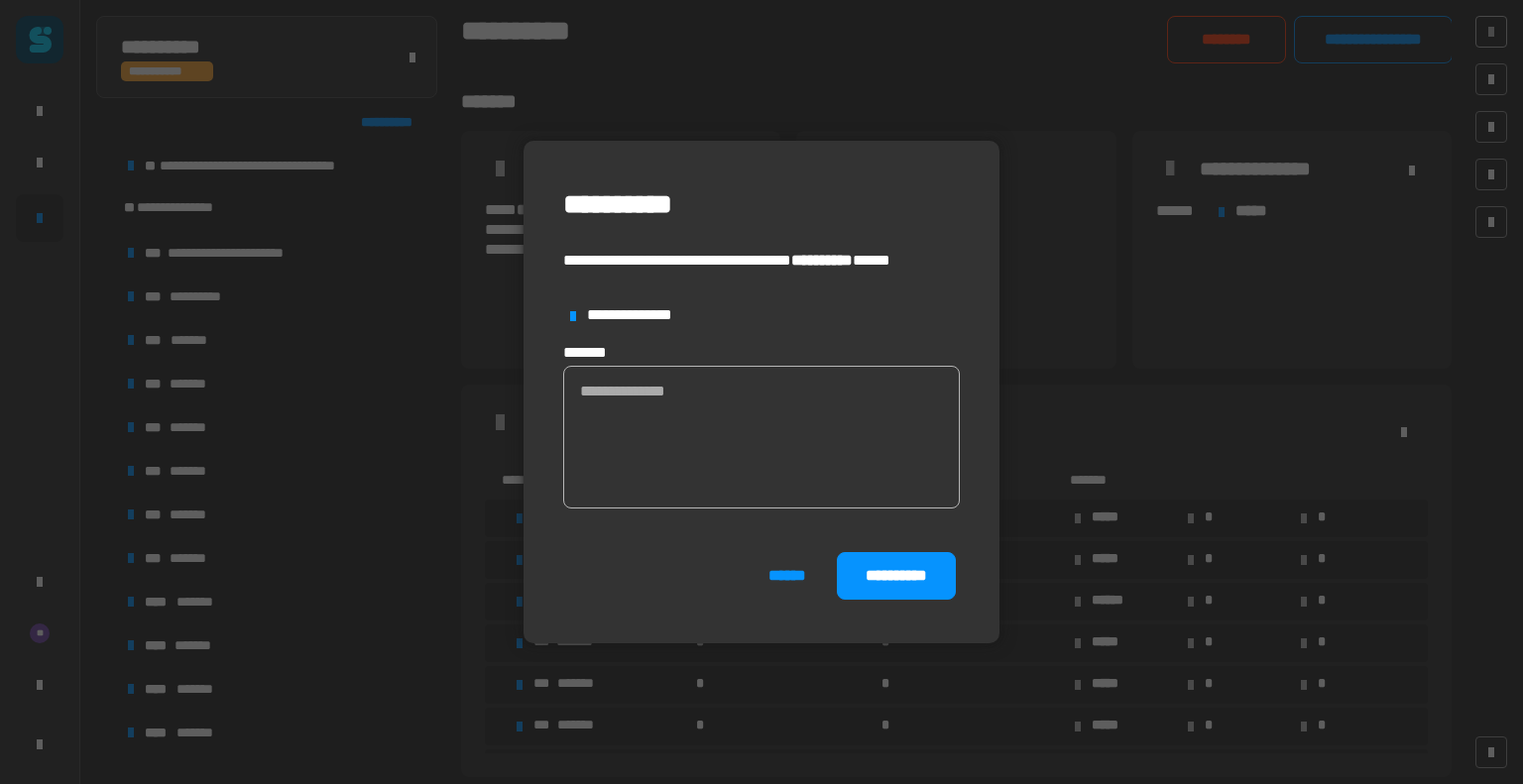 click on "**********" 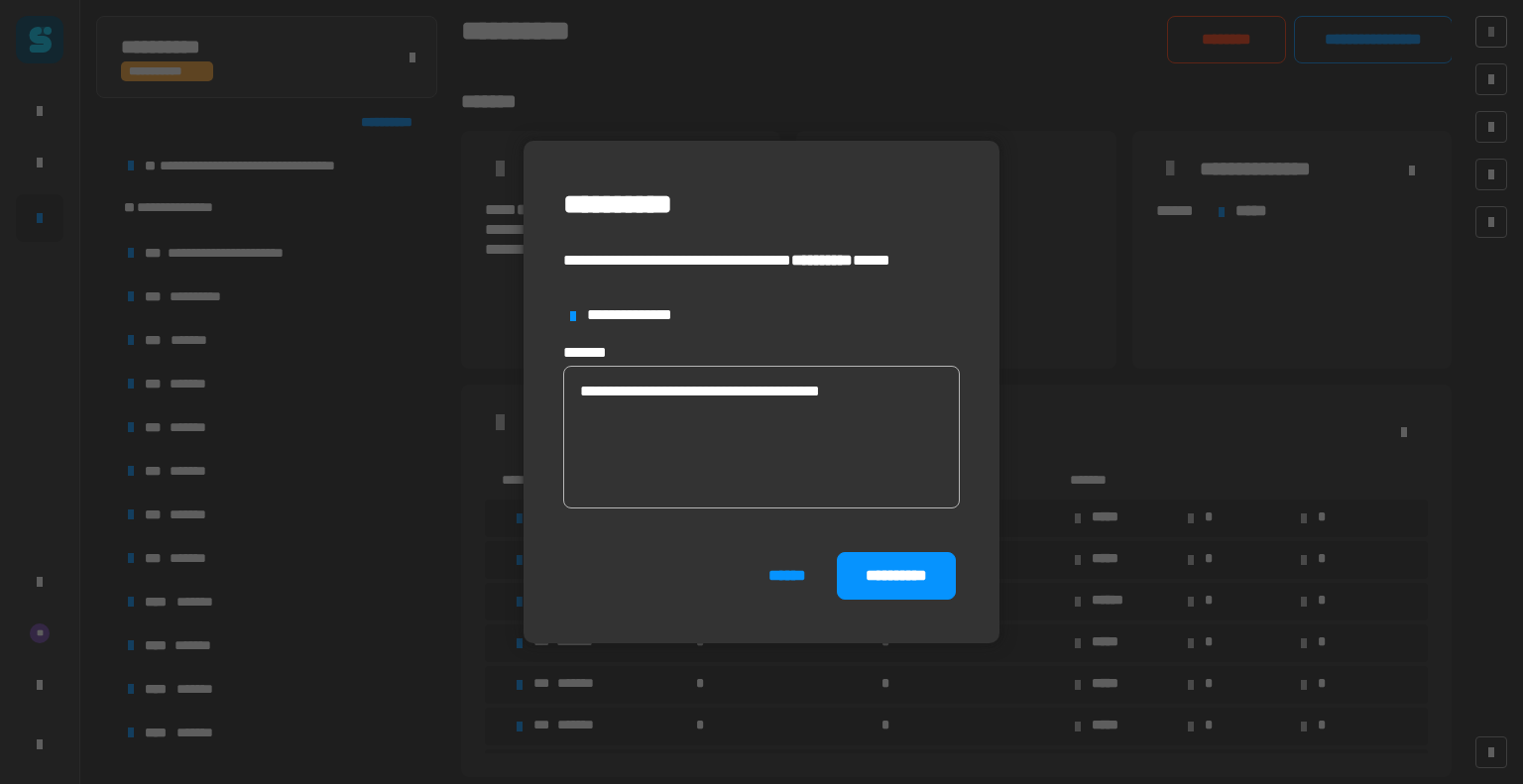 click on "**********" 